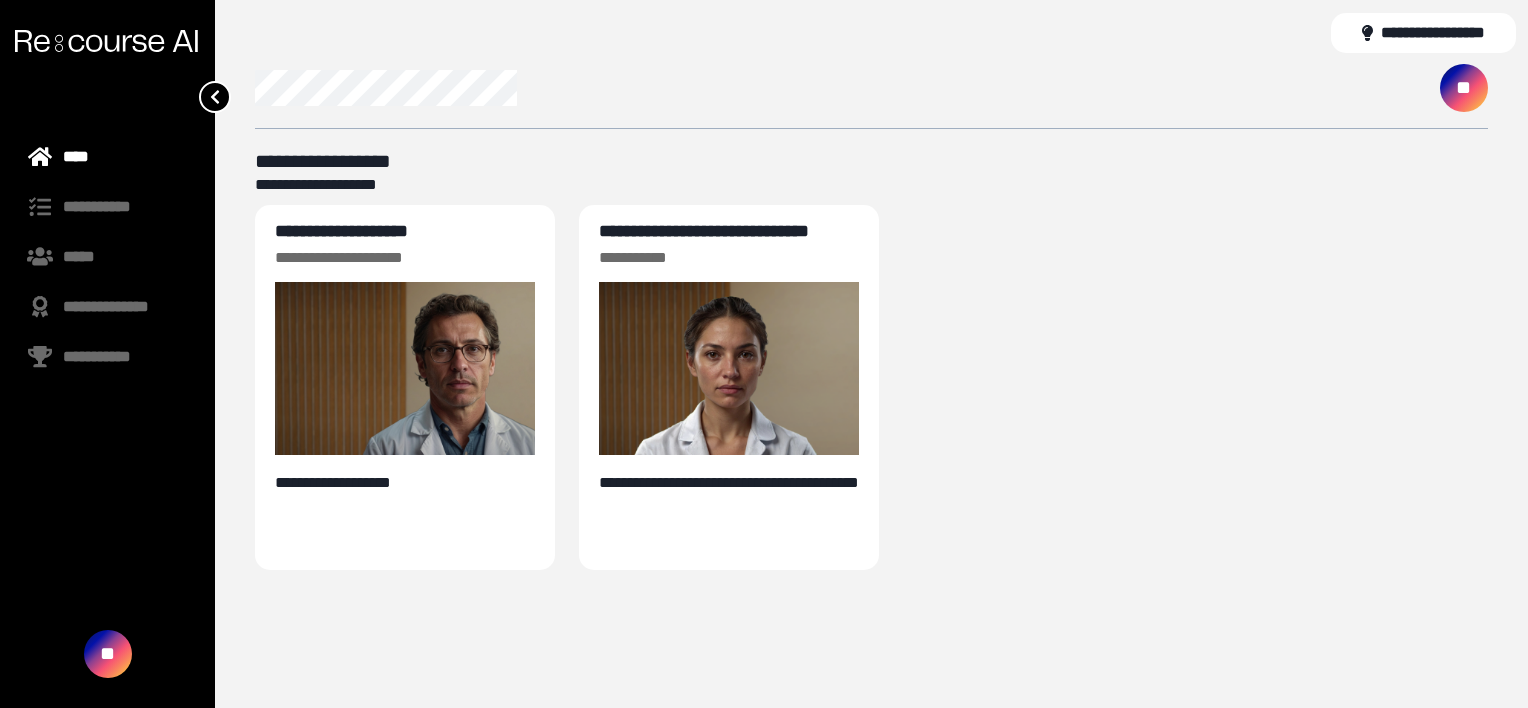 scroll, scrollTop: 0, scrollLeft: 0, axis: both 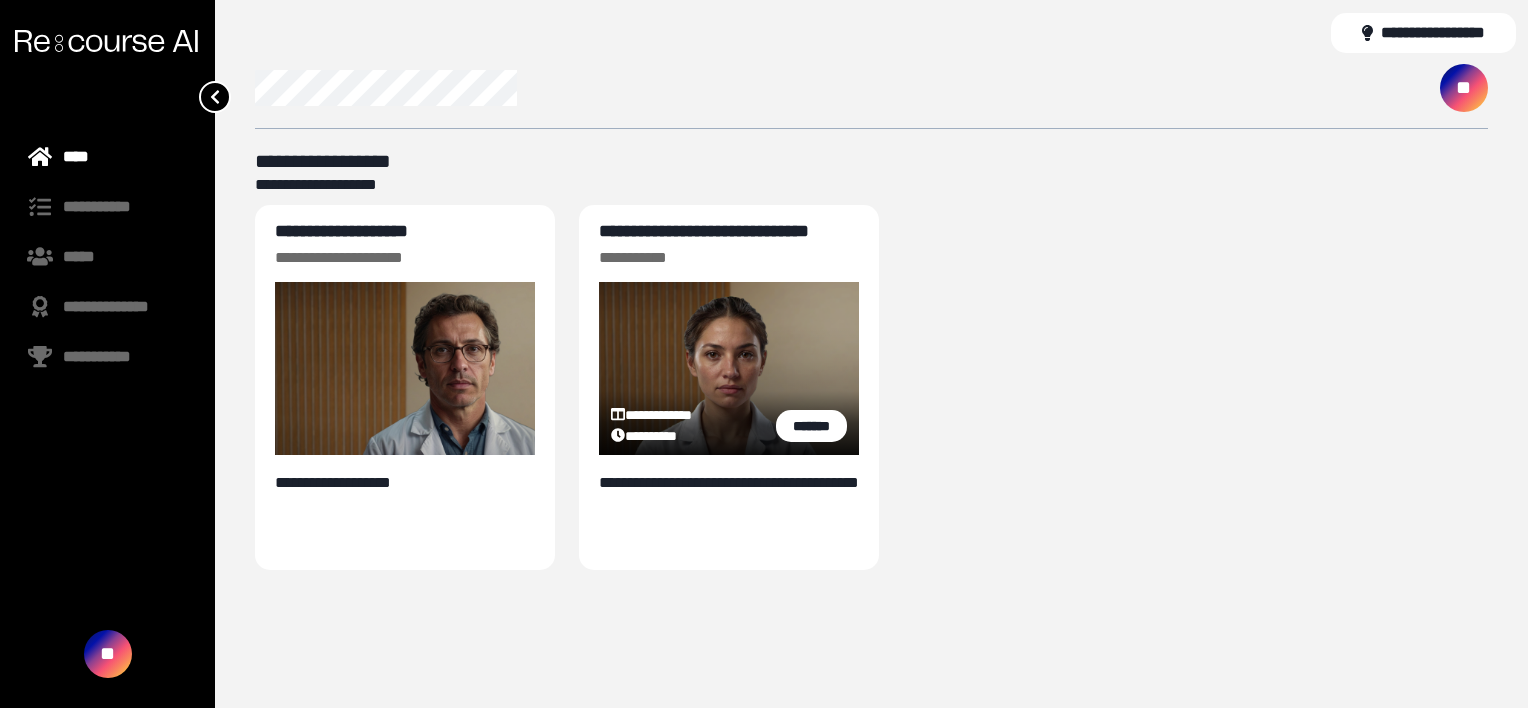 click on "**********" at bounding box center (704, 231) 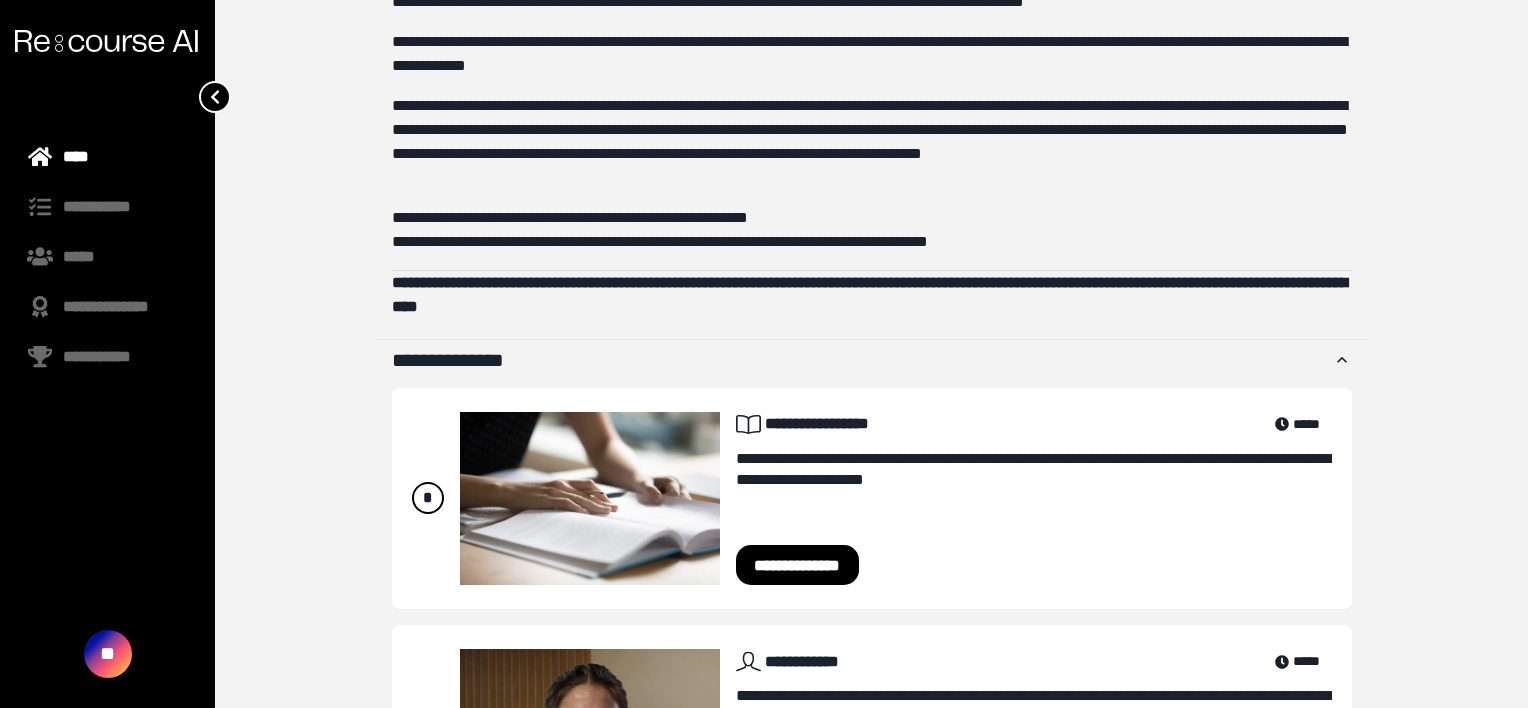 scroll, scrollTop: 659, scrollLeft: 0, axis: vertical 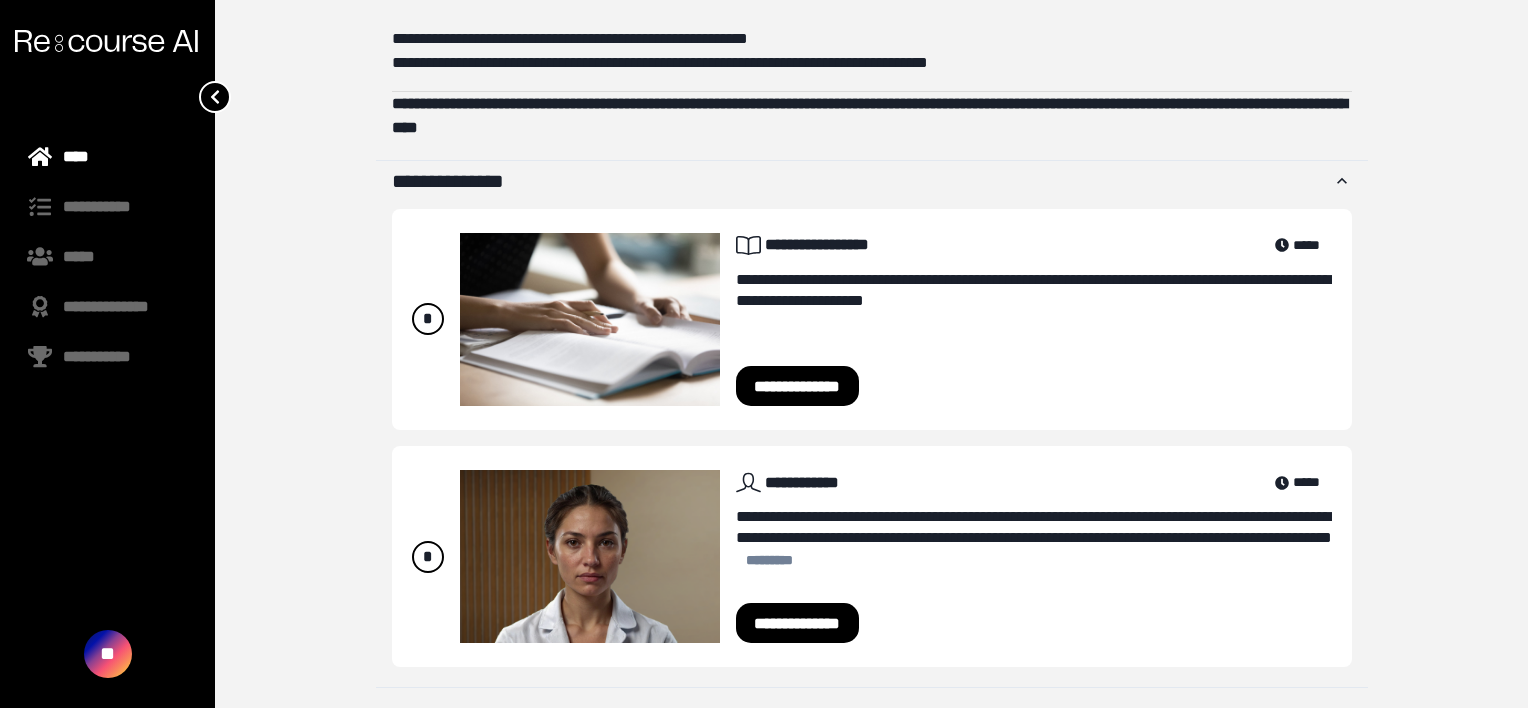 click on "**********" at bounding box center [798, 623] 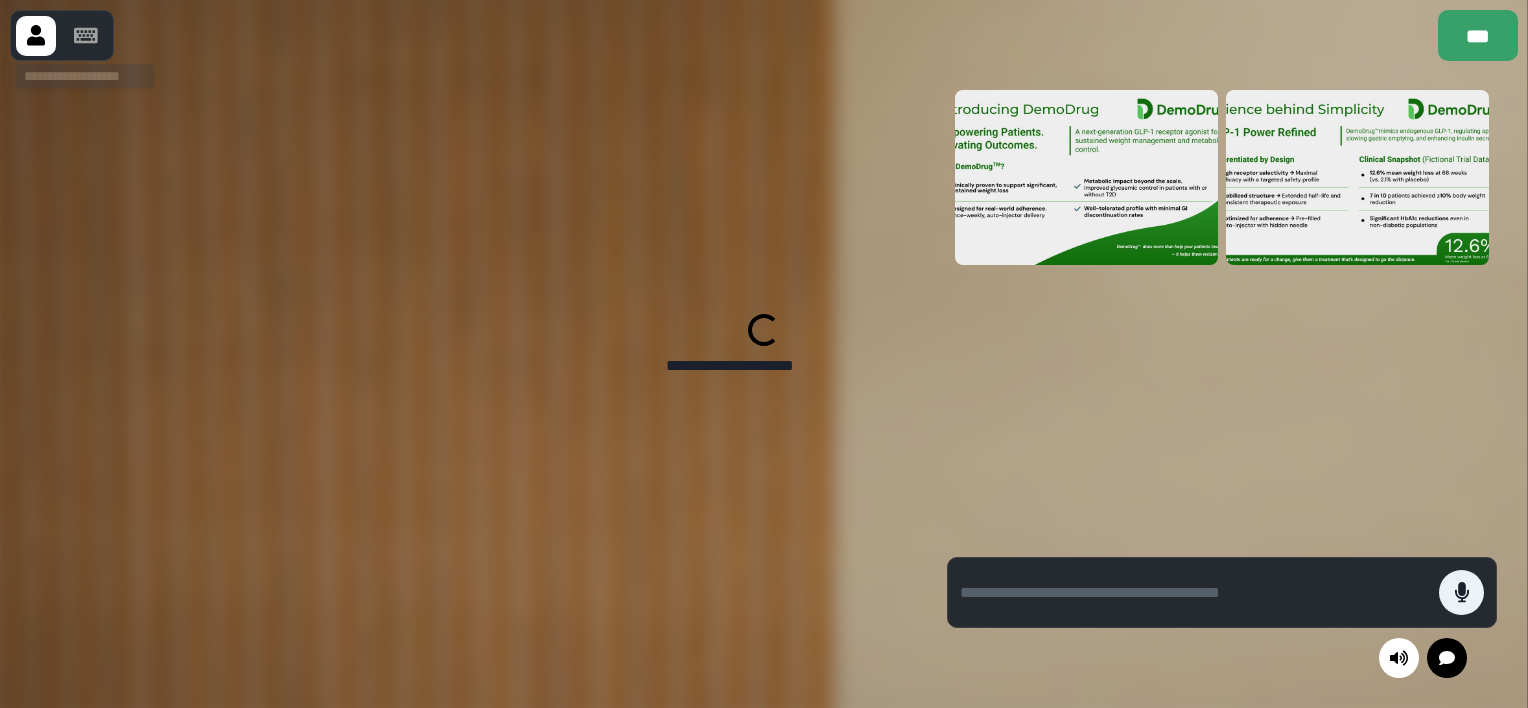 click 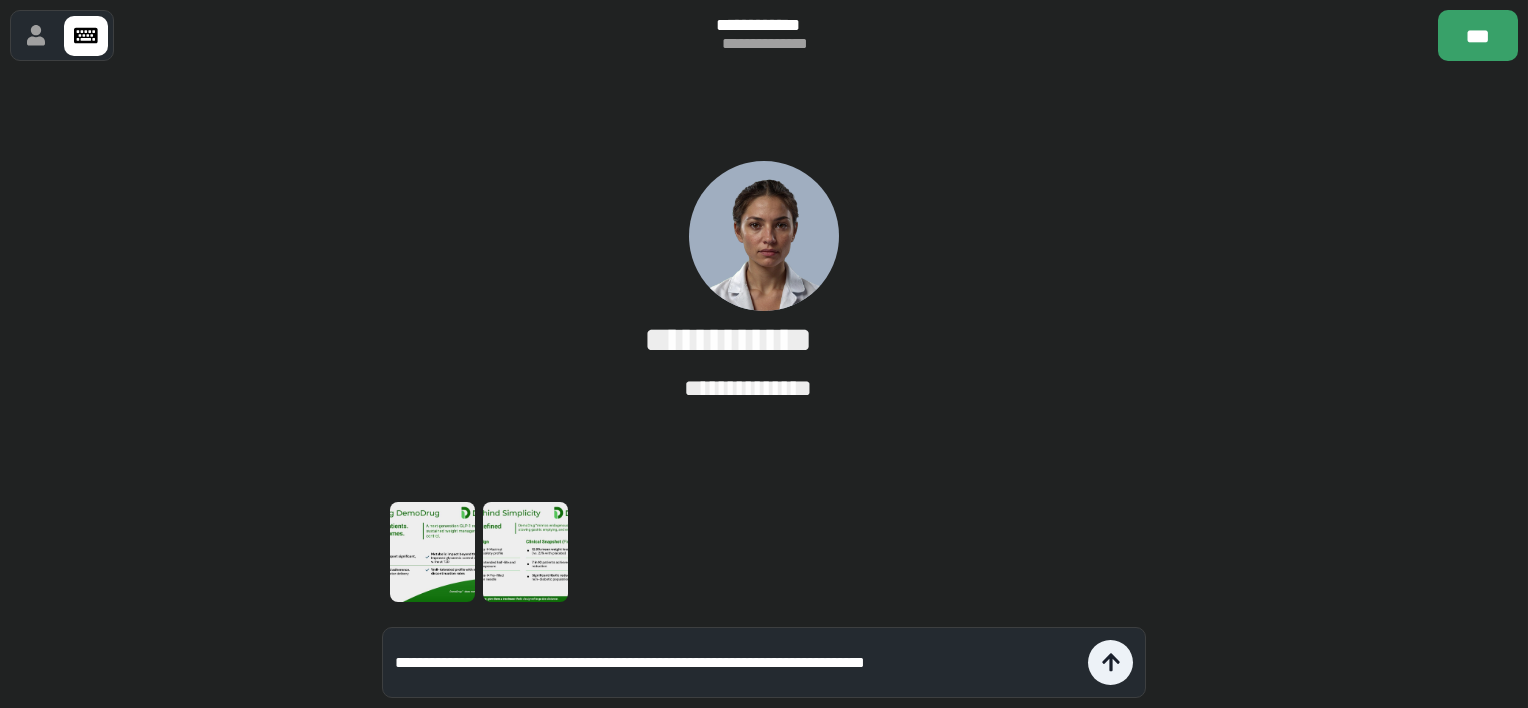 type on "**********" 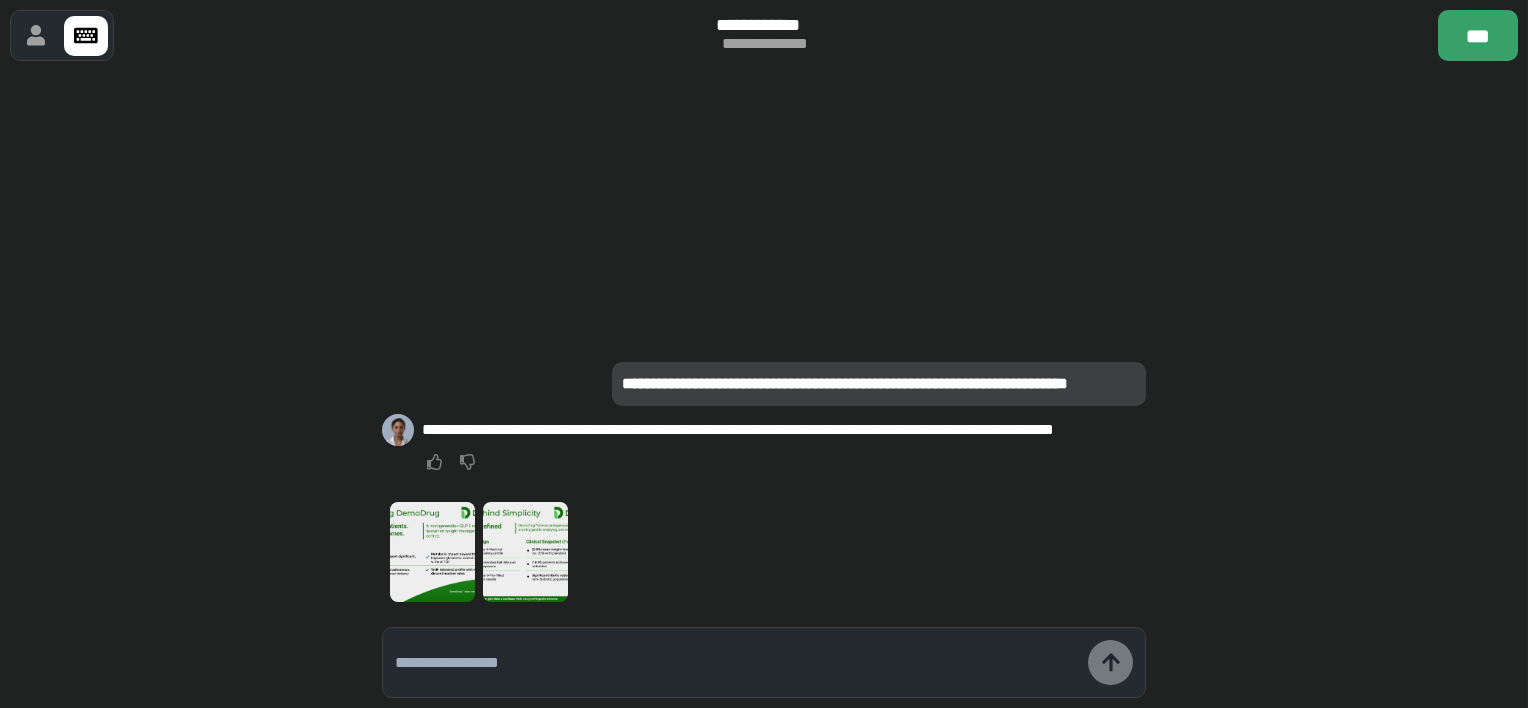 click at bounding box center (736, 663) 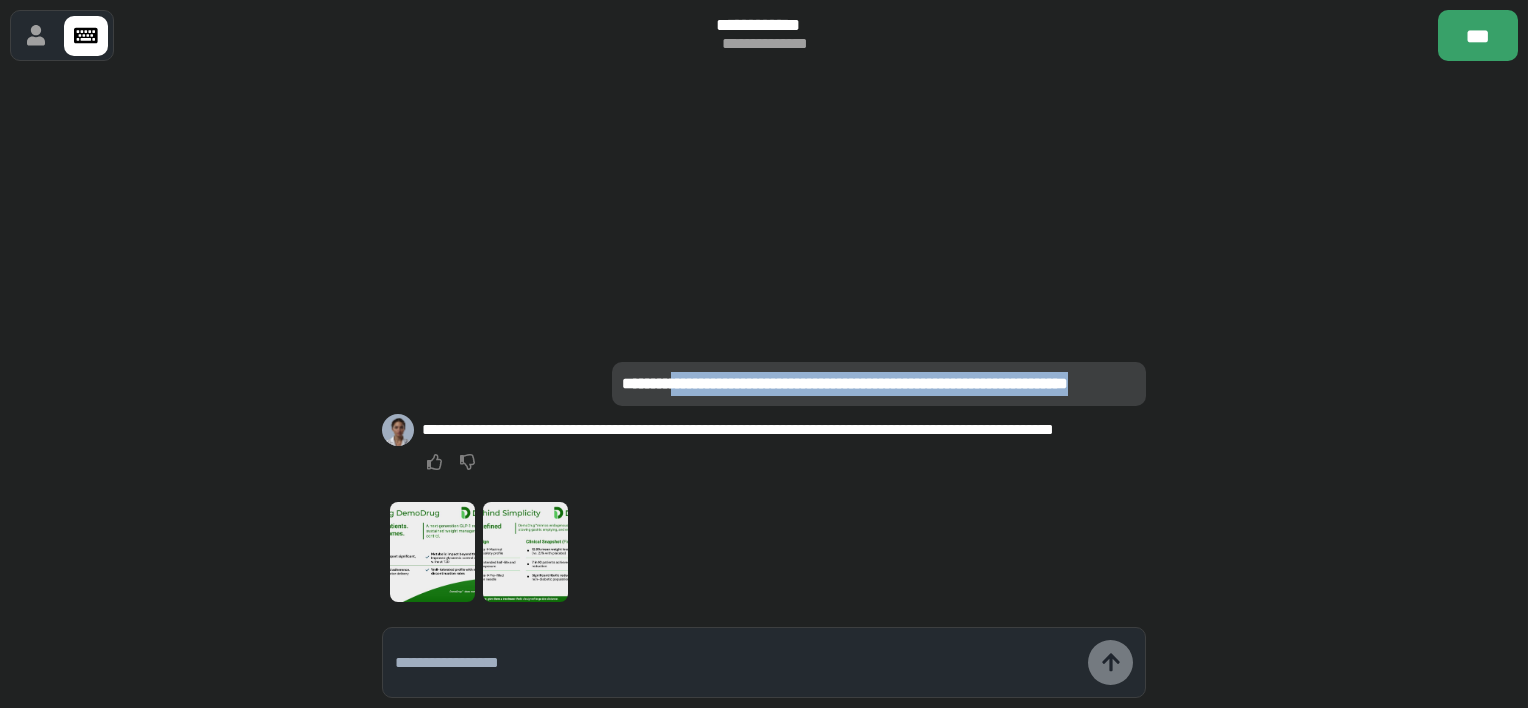 drag, startPoint x: 668, startPoint y: 354, endPoint x: 1136, endPoint y: 368, distance: 468.20935 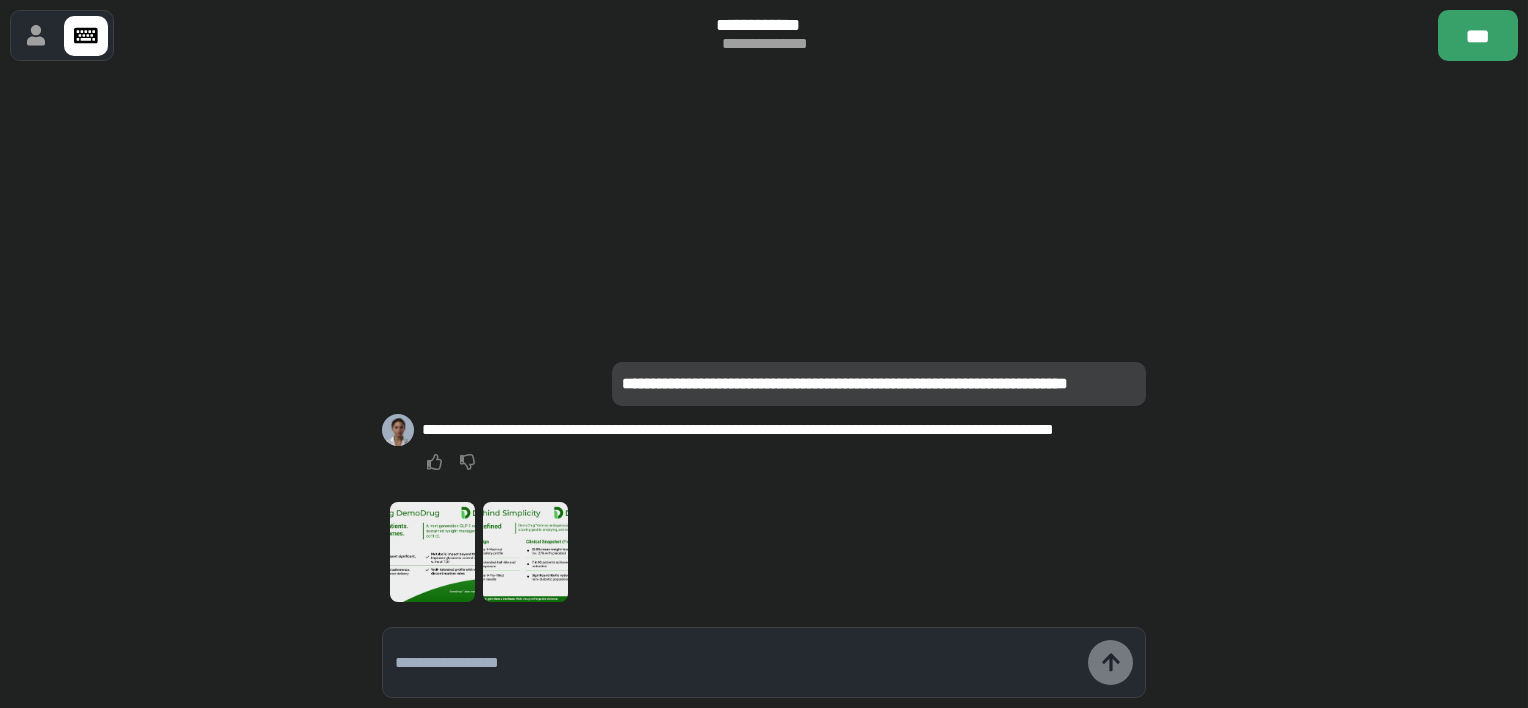 click at bounding box center [736, 663] 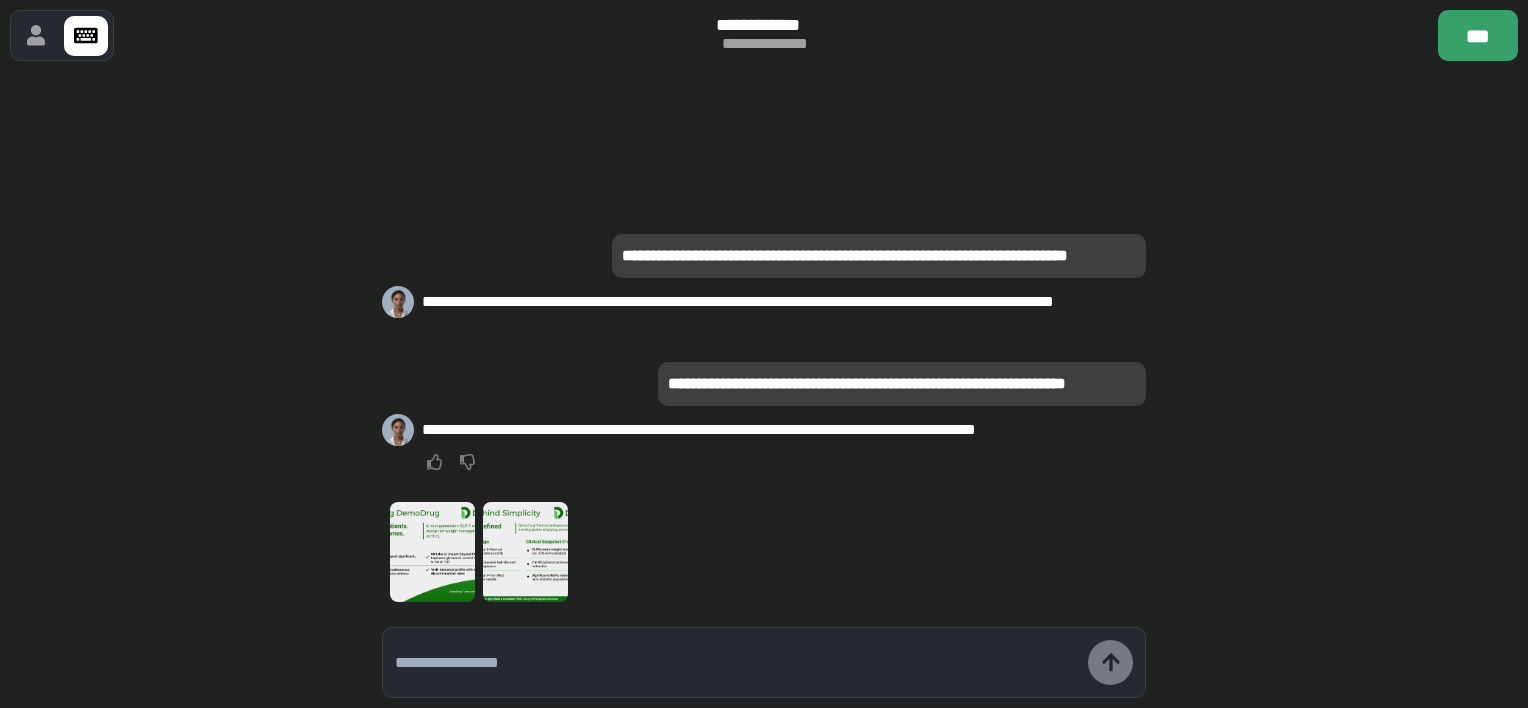 click at bounding box center (736, 663) 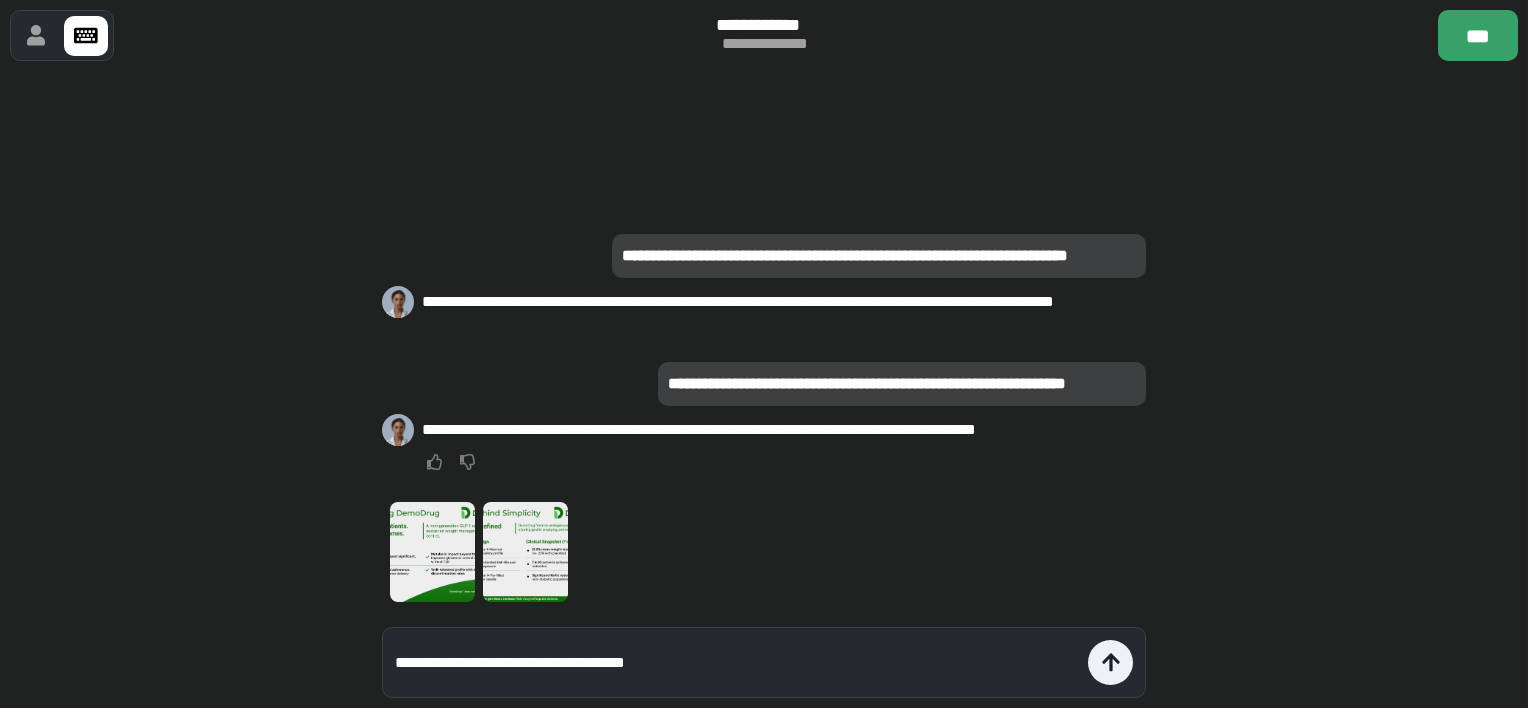 type on "**********" 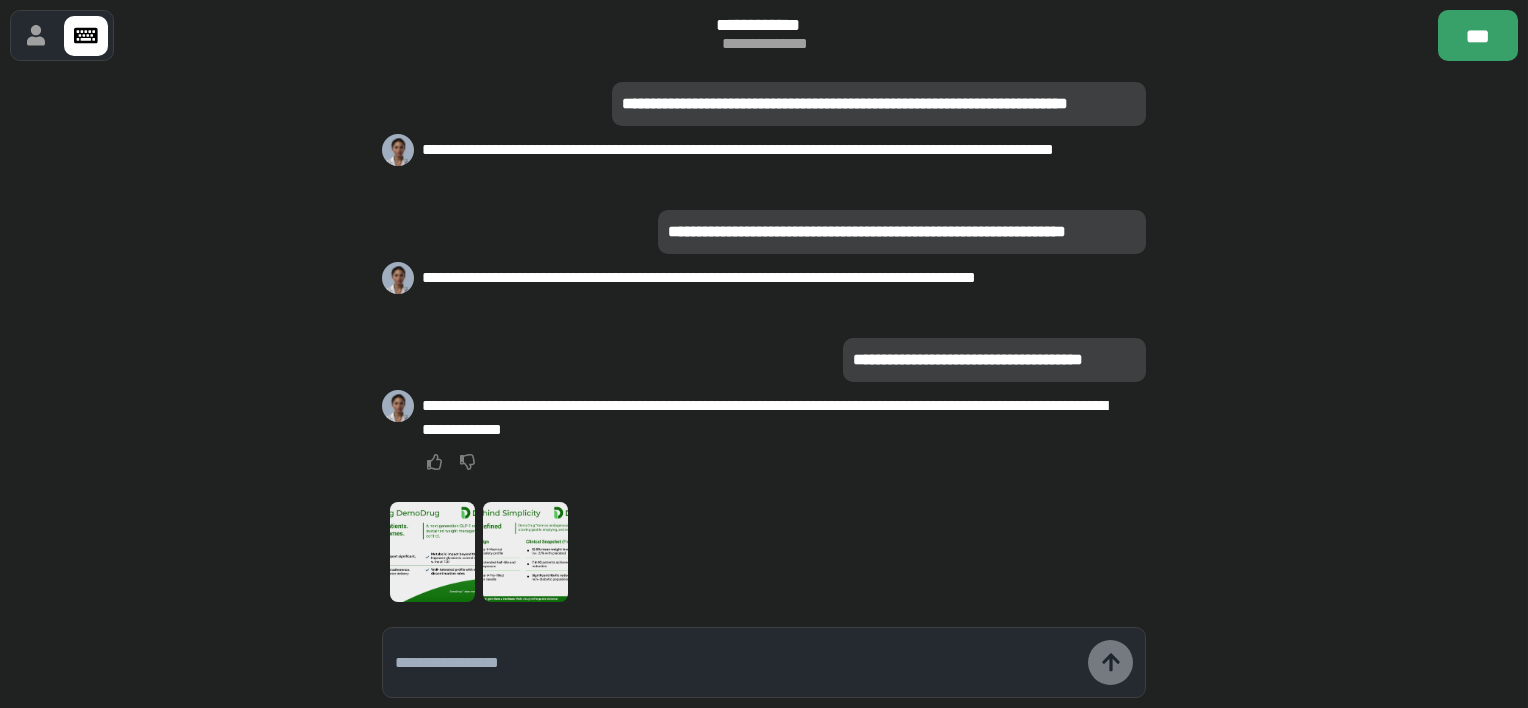 click at bounding box center [736, 663] 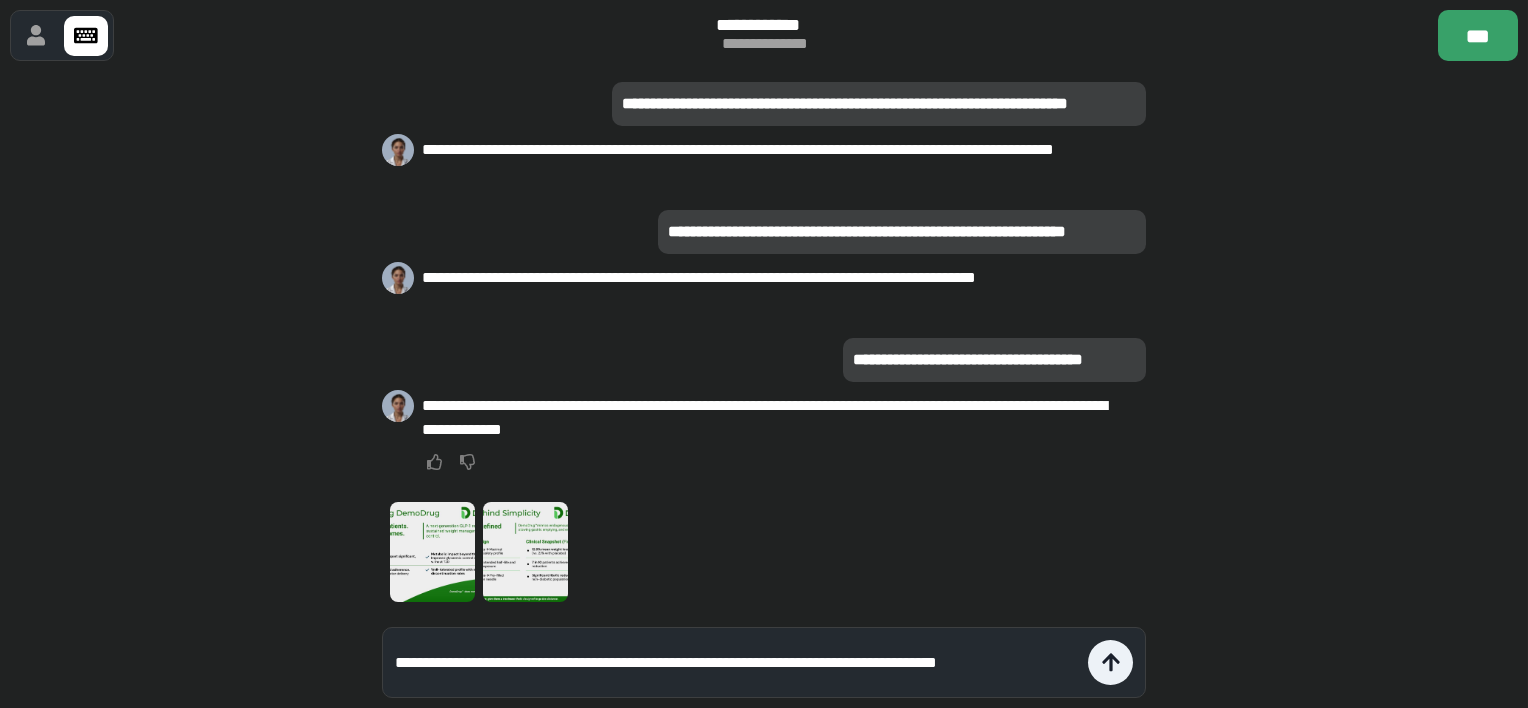 type on "**********" 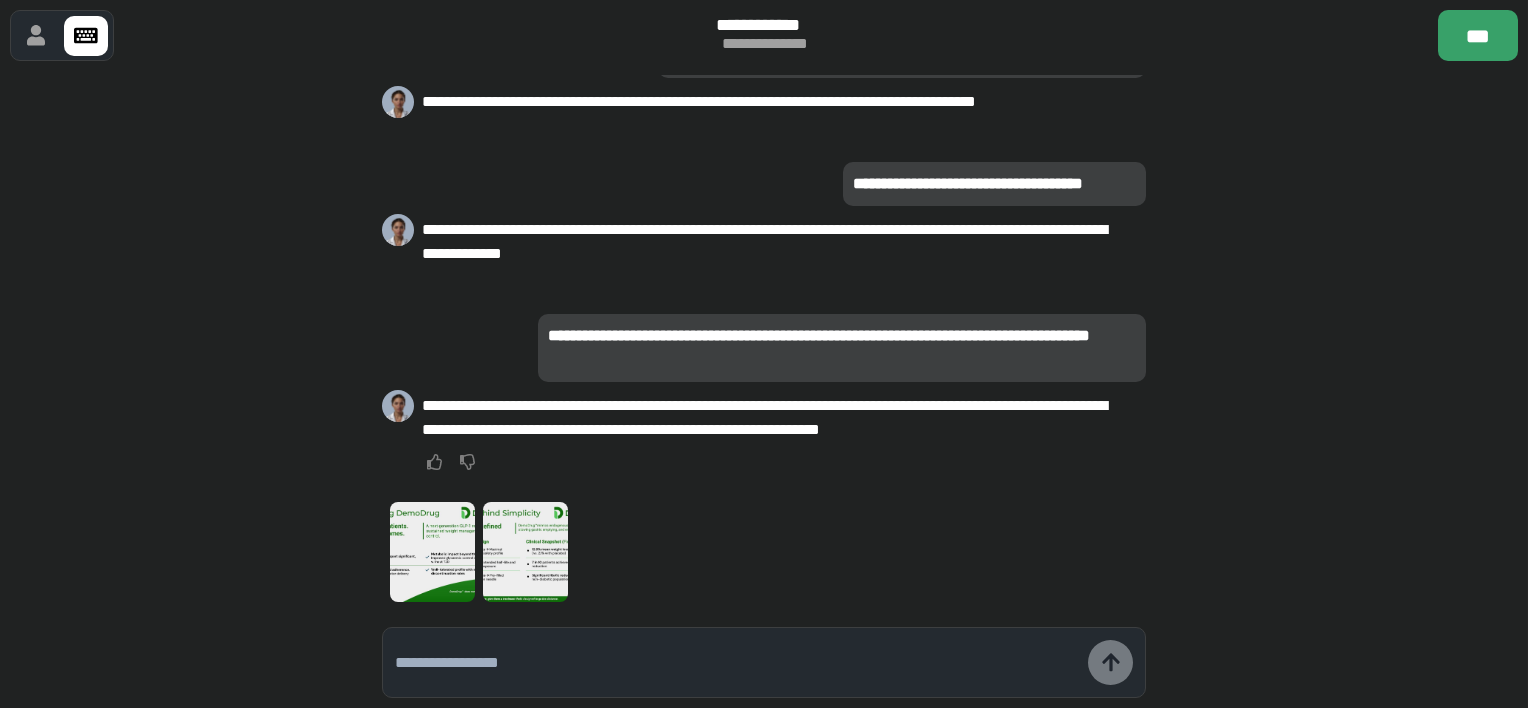 click at bounding box center [736, 663] 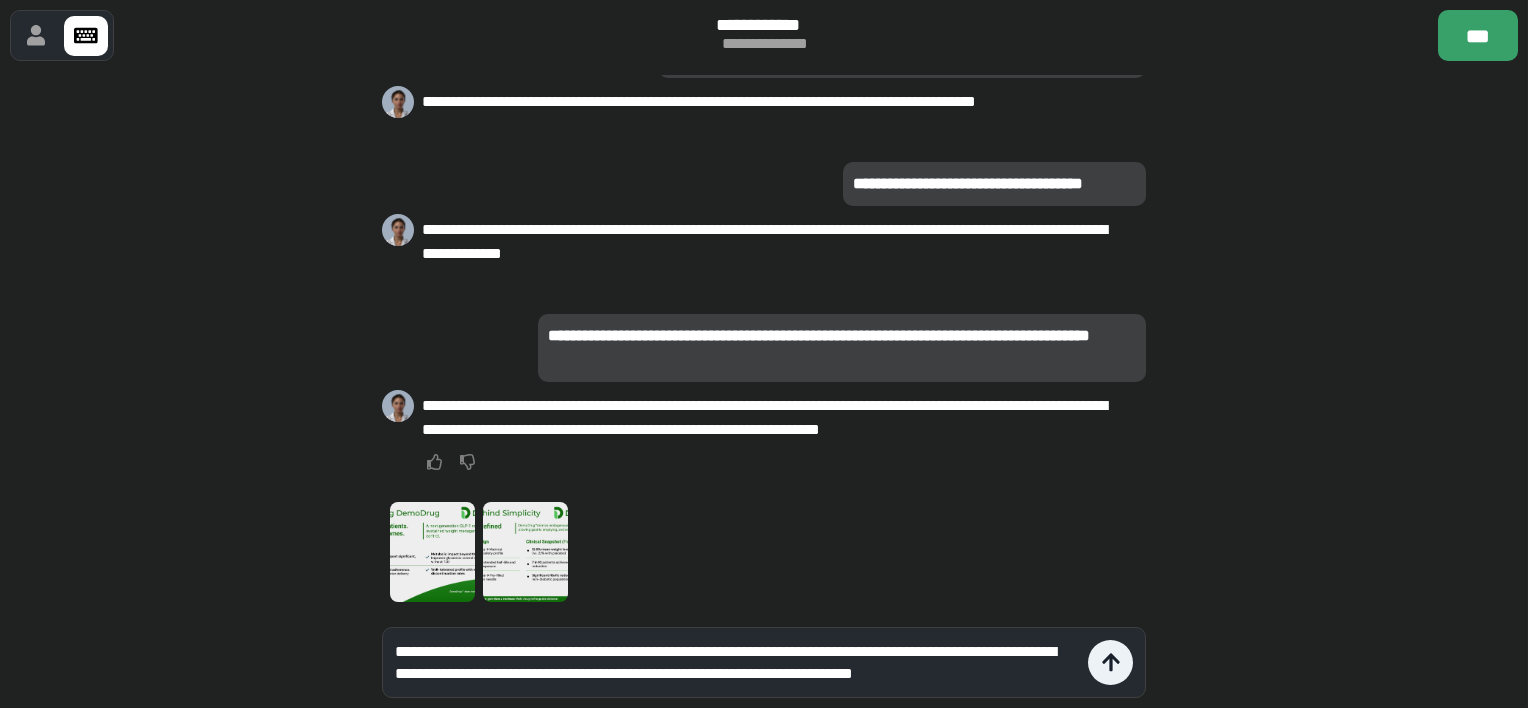 type on "**********" 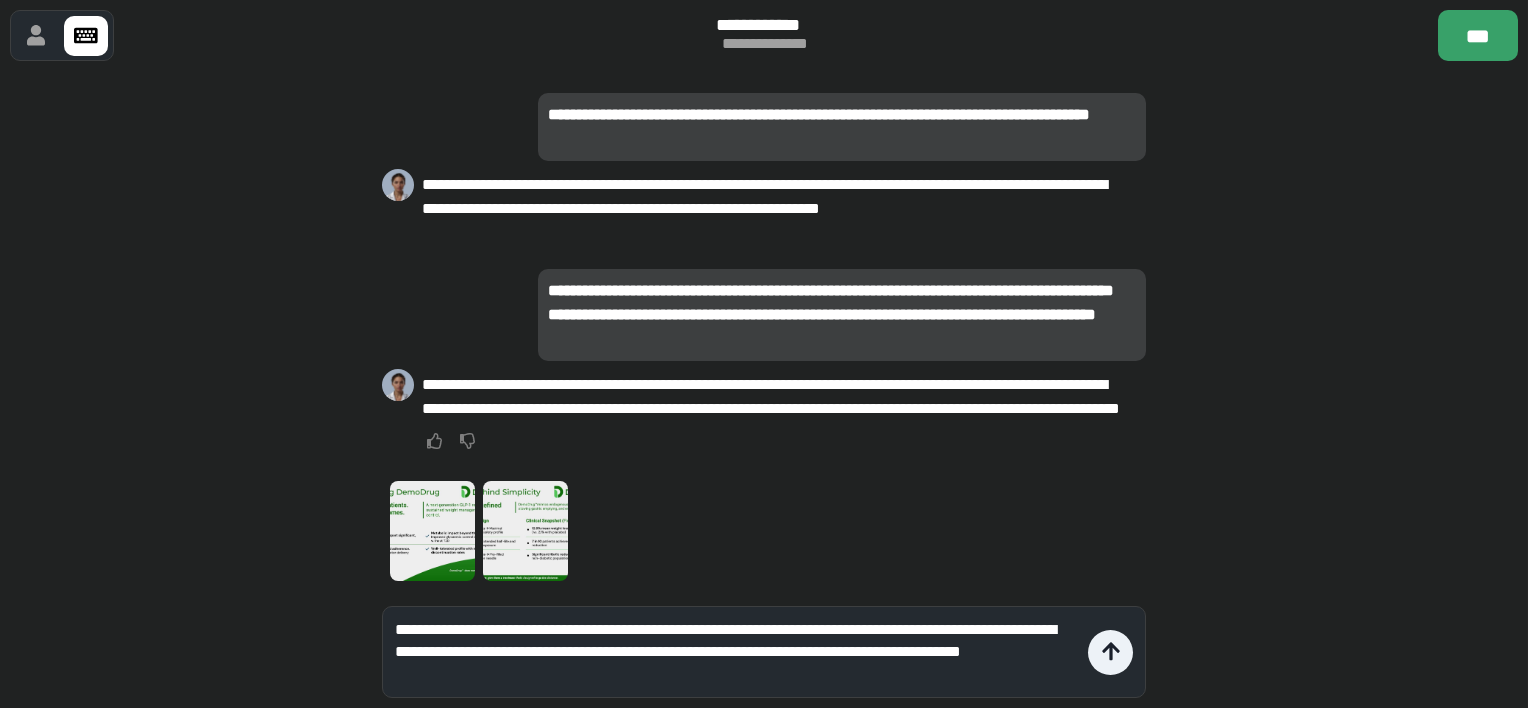 type on "**********" 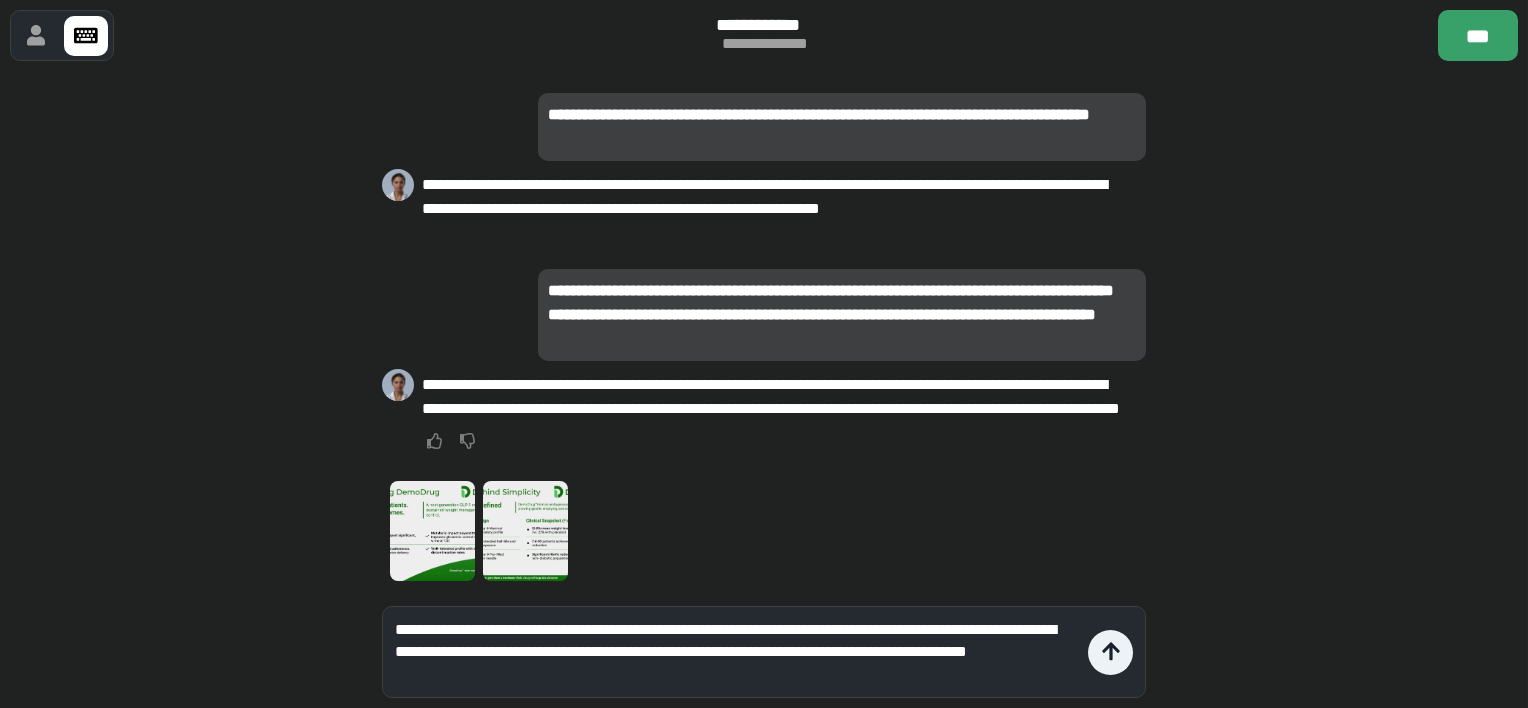 type 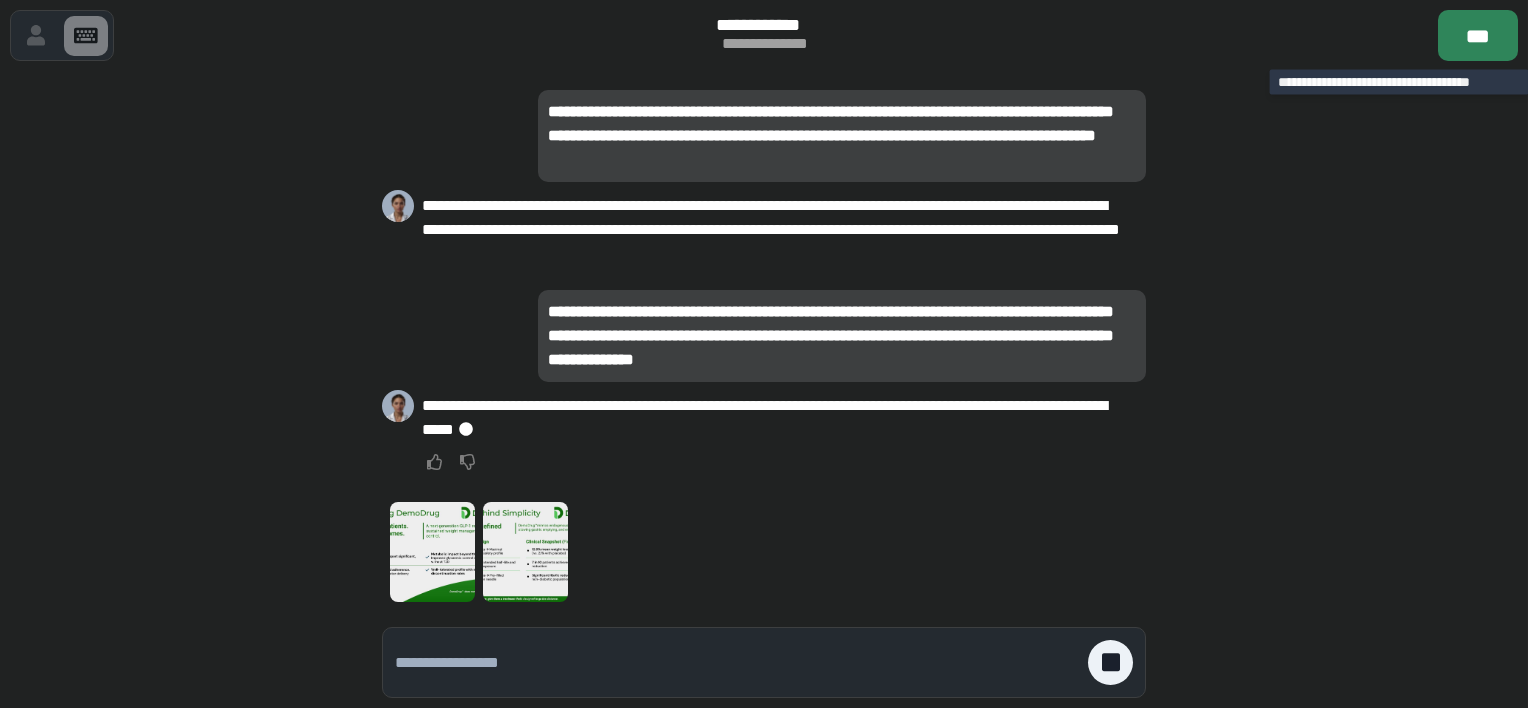 click on "***" at bounding box center (1478, 35) 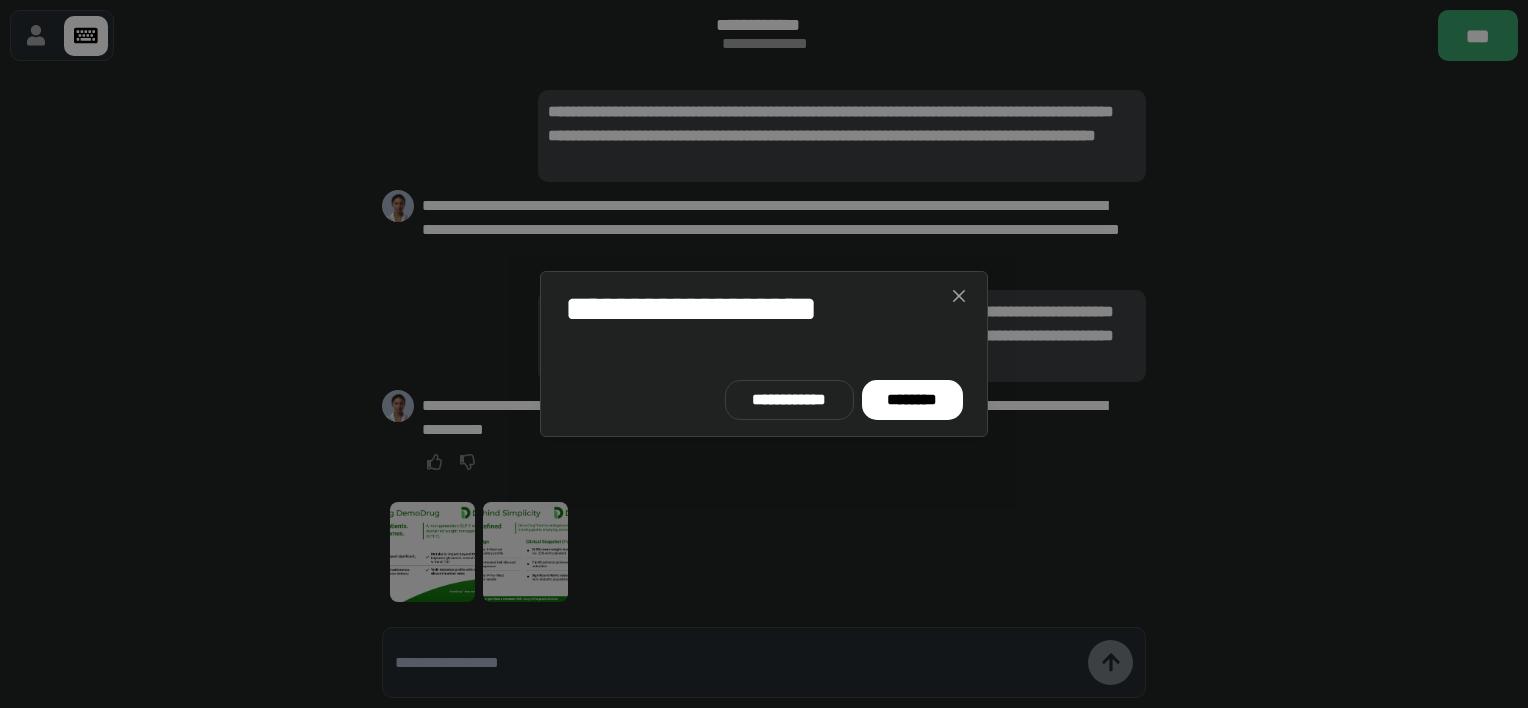 click on "[FIRST] [LAST] [LAST]" at bounding box center [764, 354] 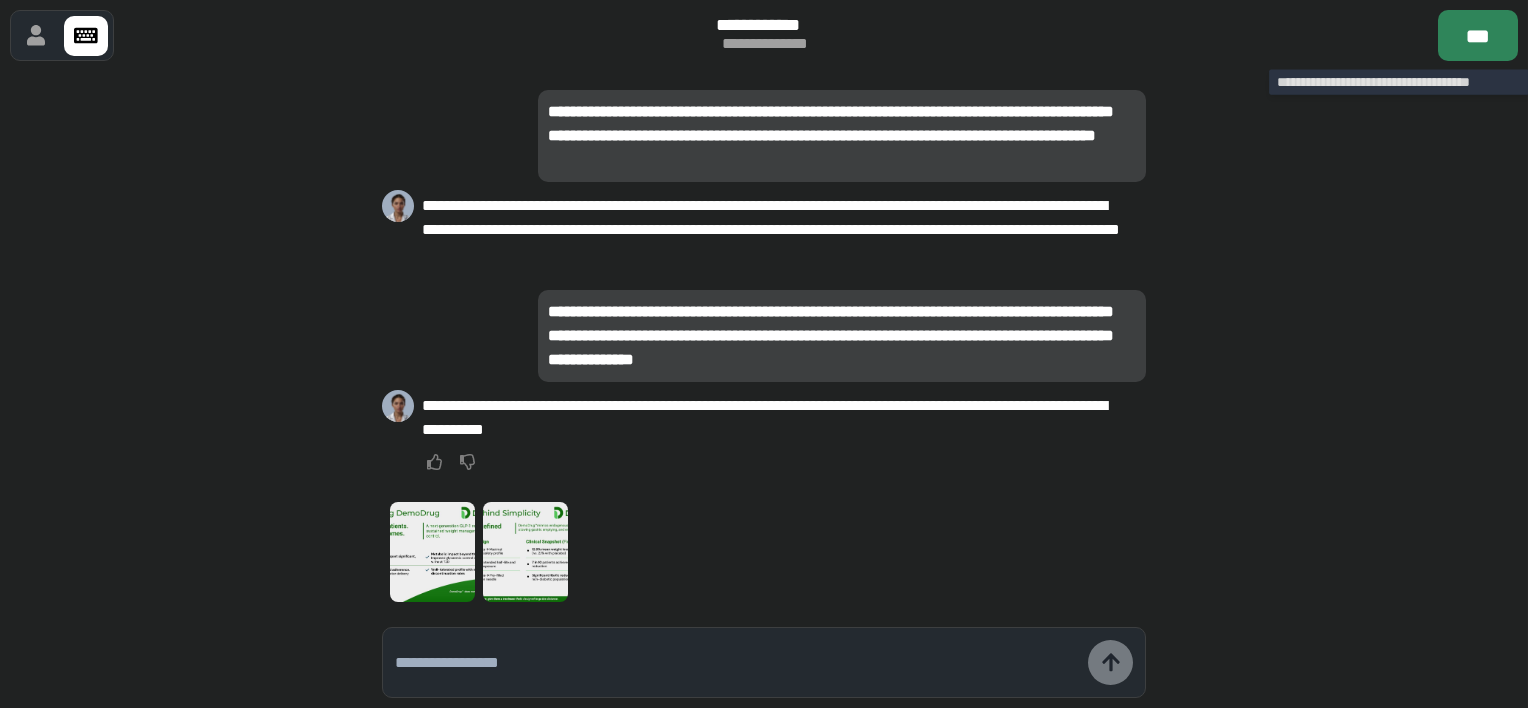 click on "***" at bounding box center [1478, 35] 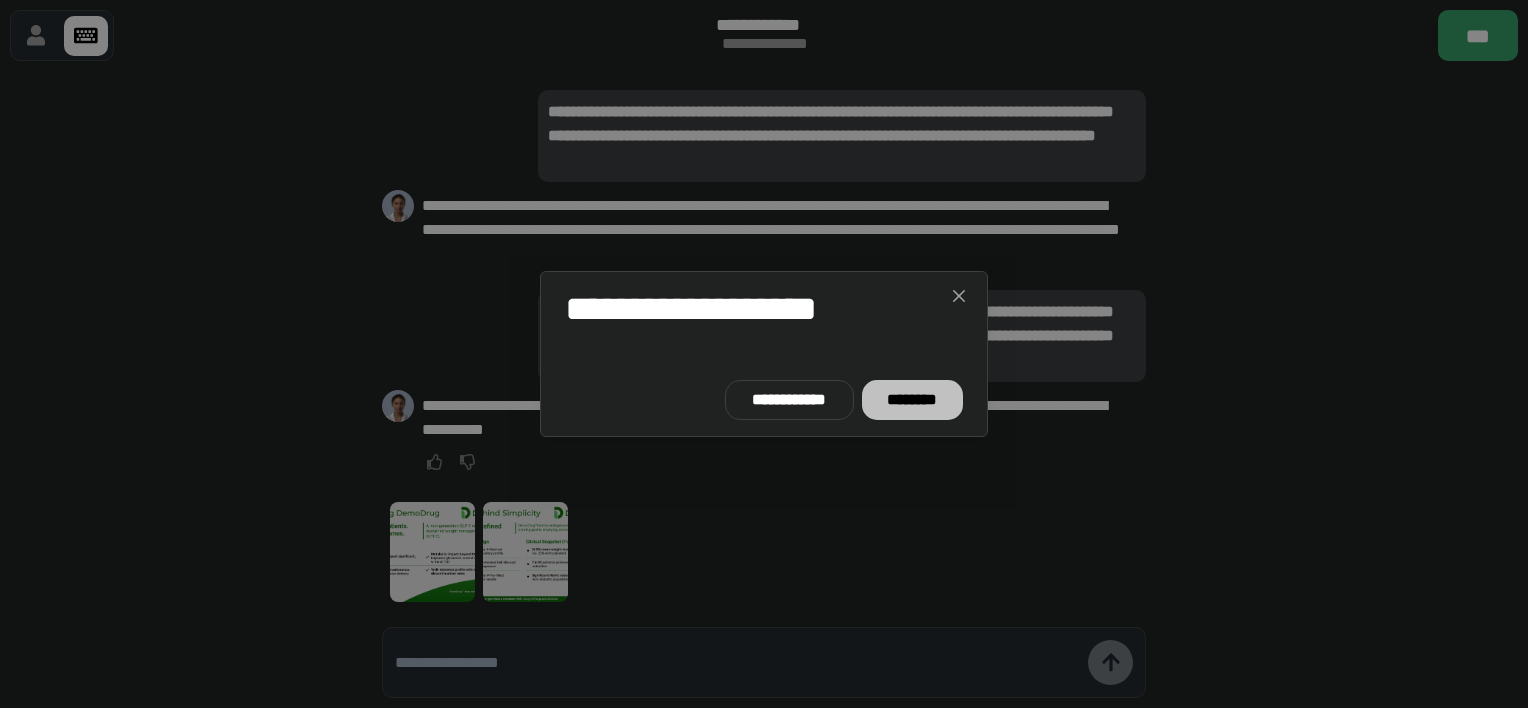 click on "********" at bounding box center (912, 400) 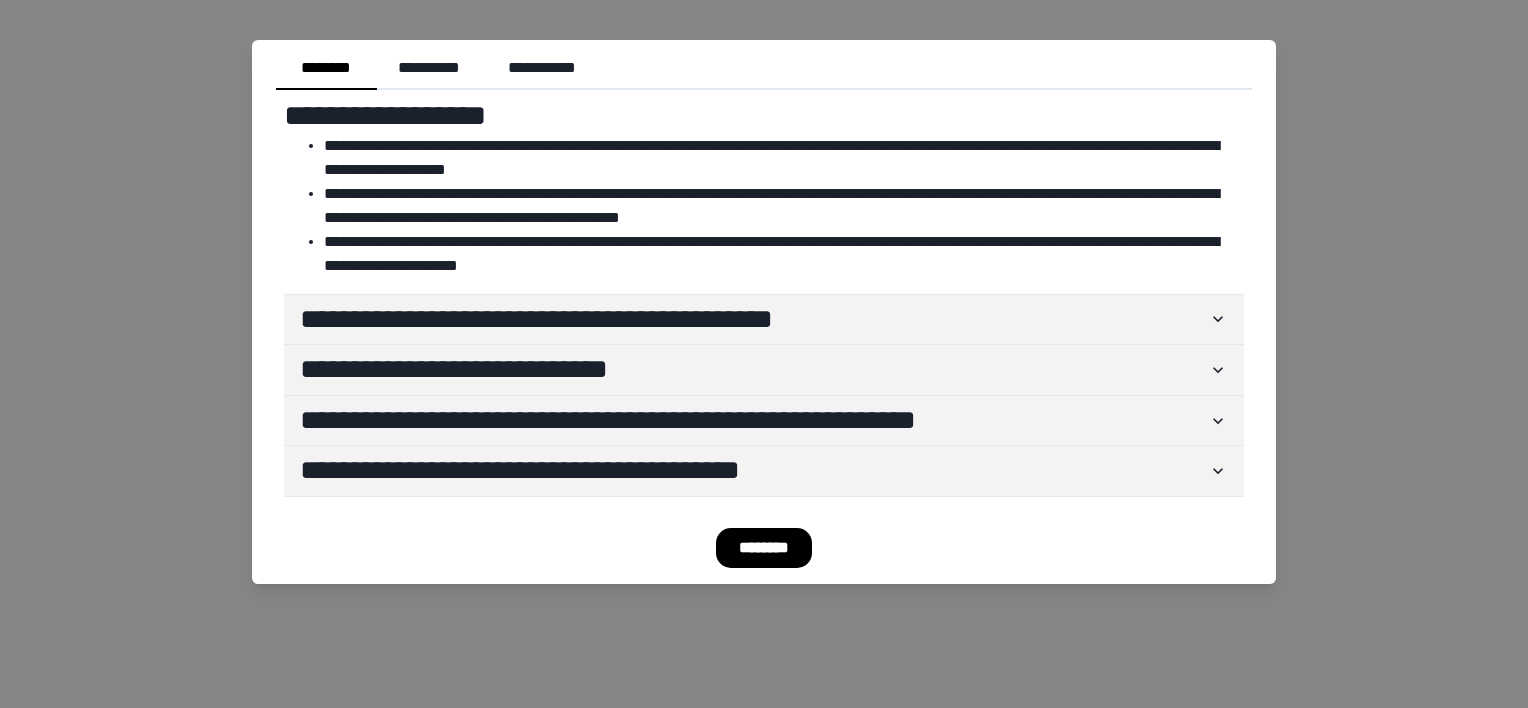 click on "********" at bounding box center (764, 548) 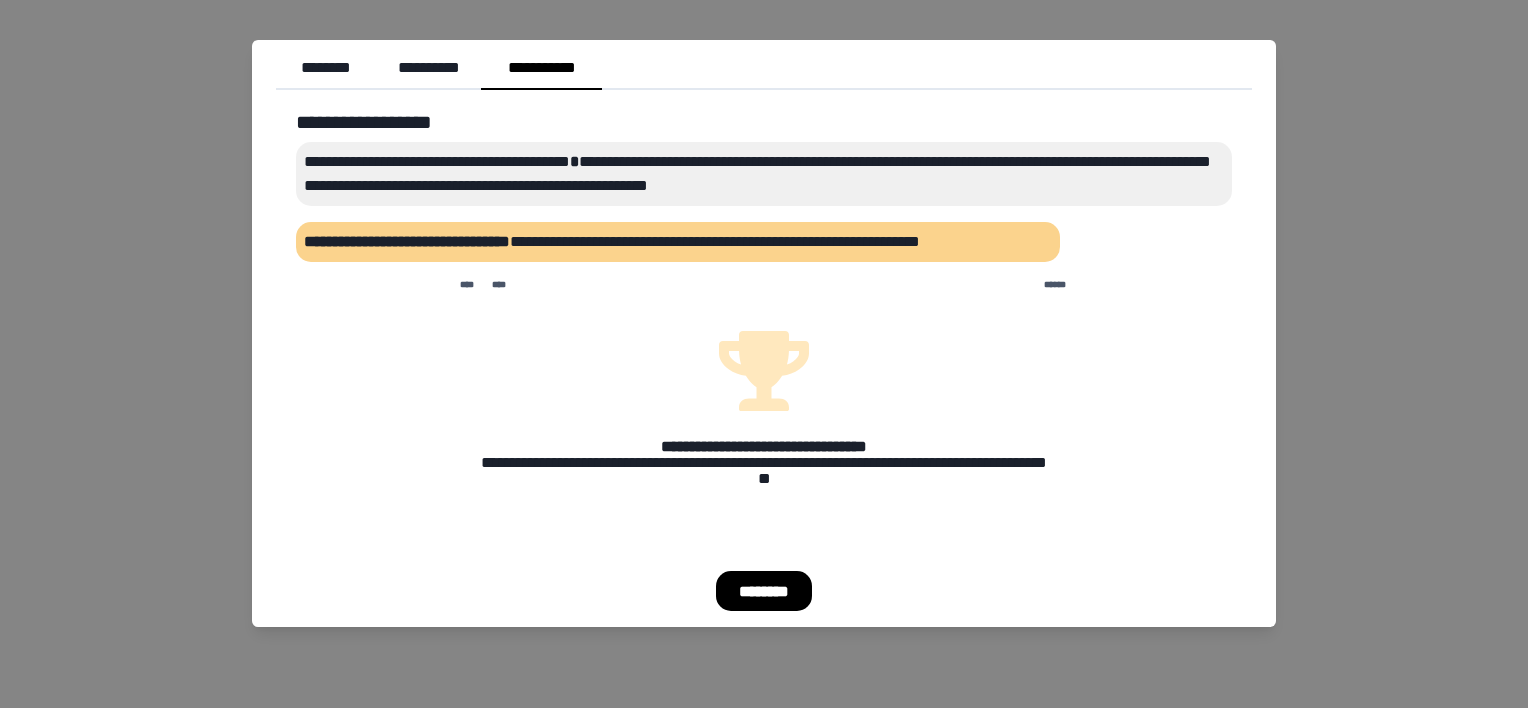 click on "********" at bounding box center (764, 591) 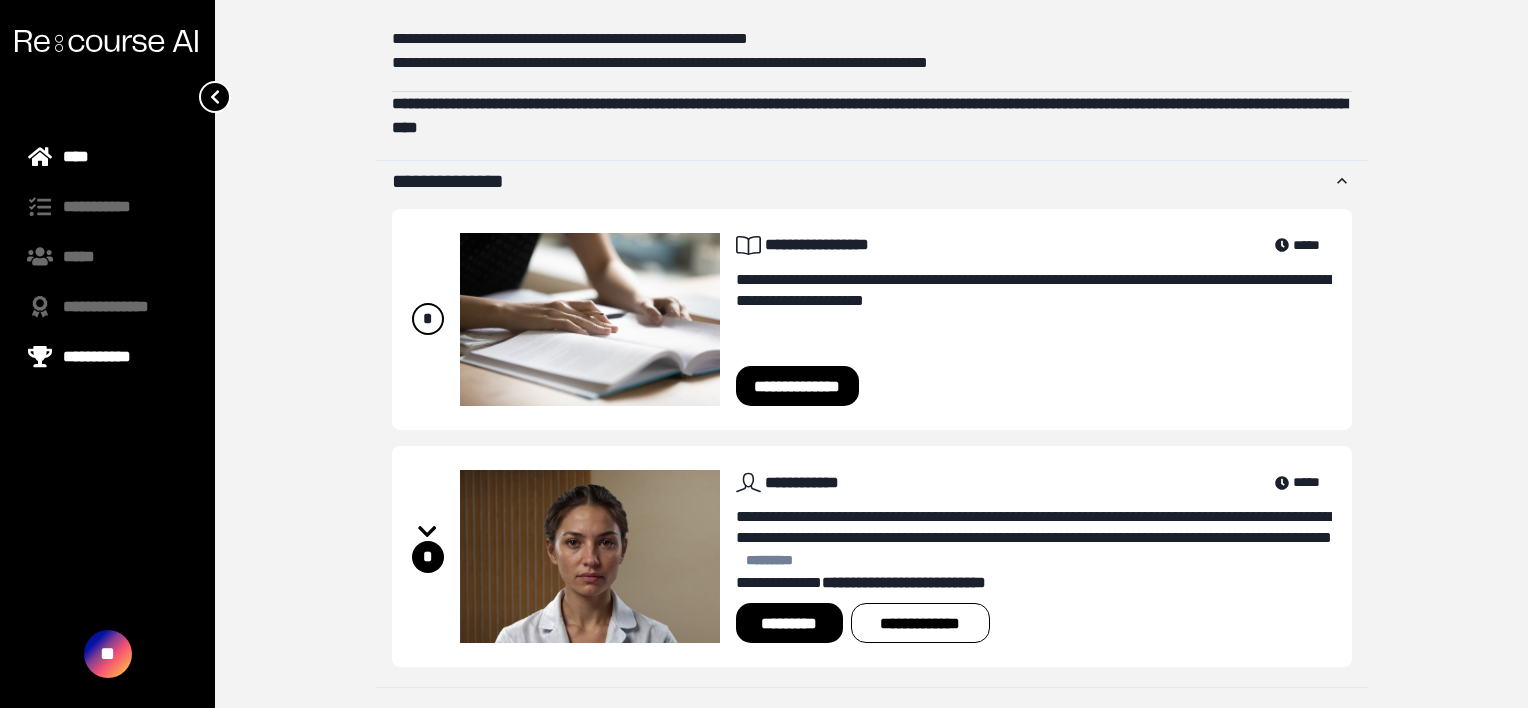 click on "**********" at bounding box center (107, 357) 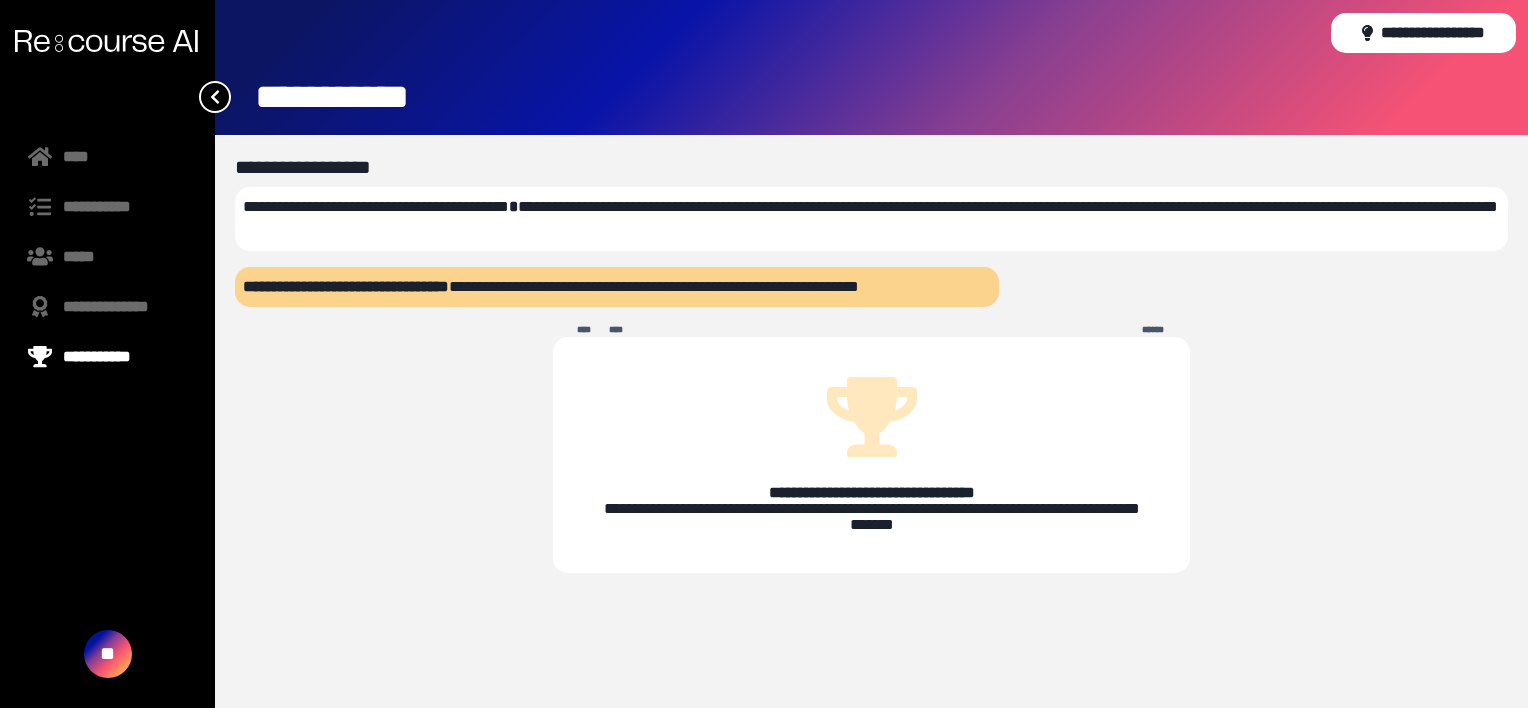 scroll, scrollTop: 0, scrollLeft: 0, axis: both 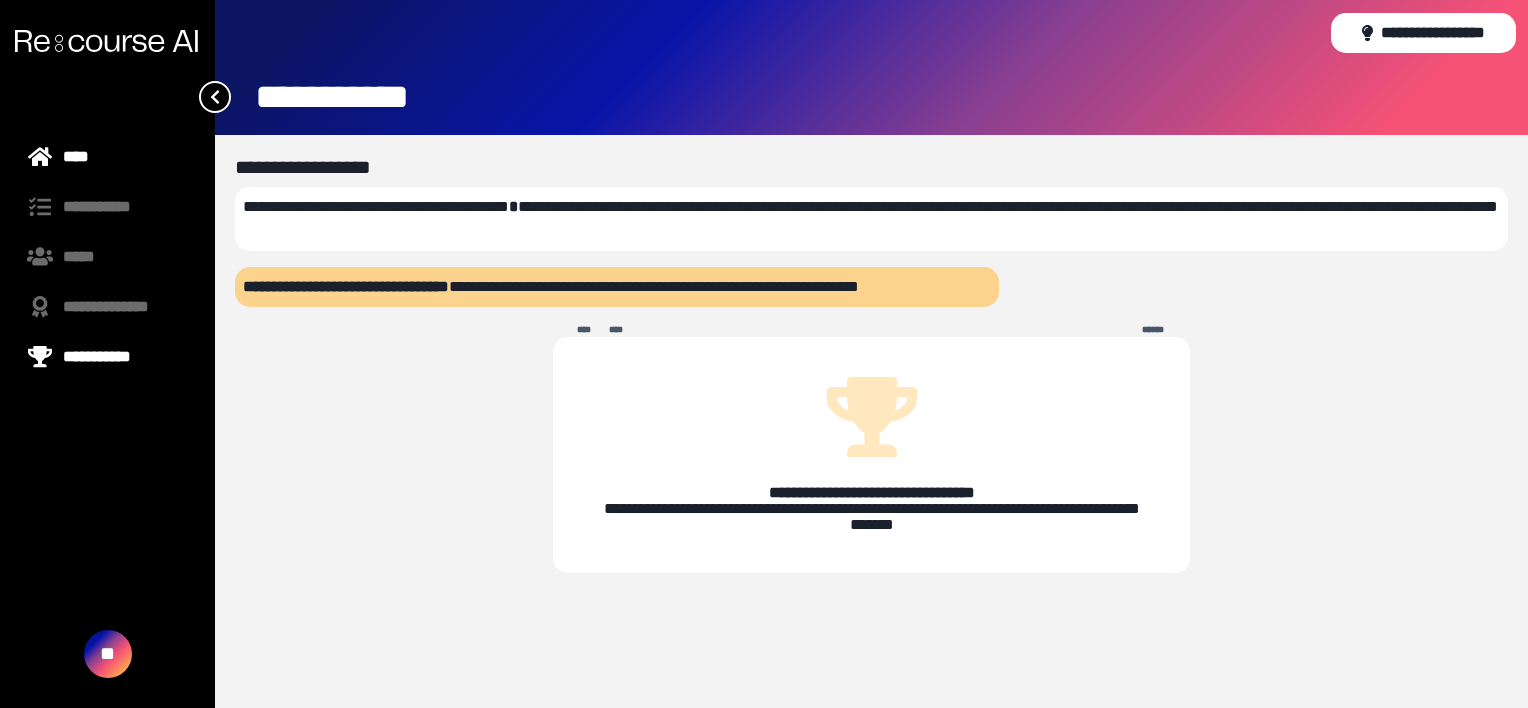 click on "****" at bounding box center (107, 157) 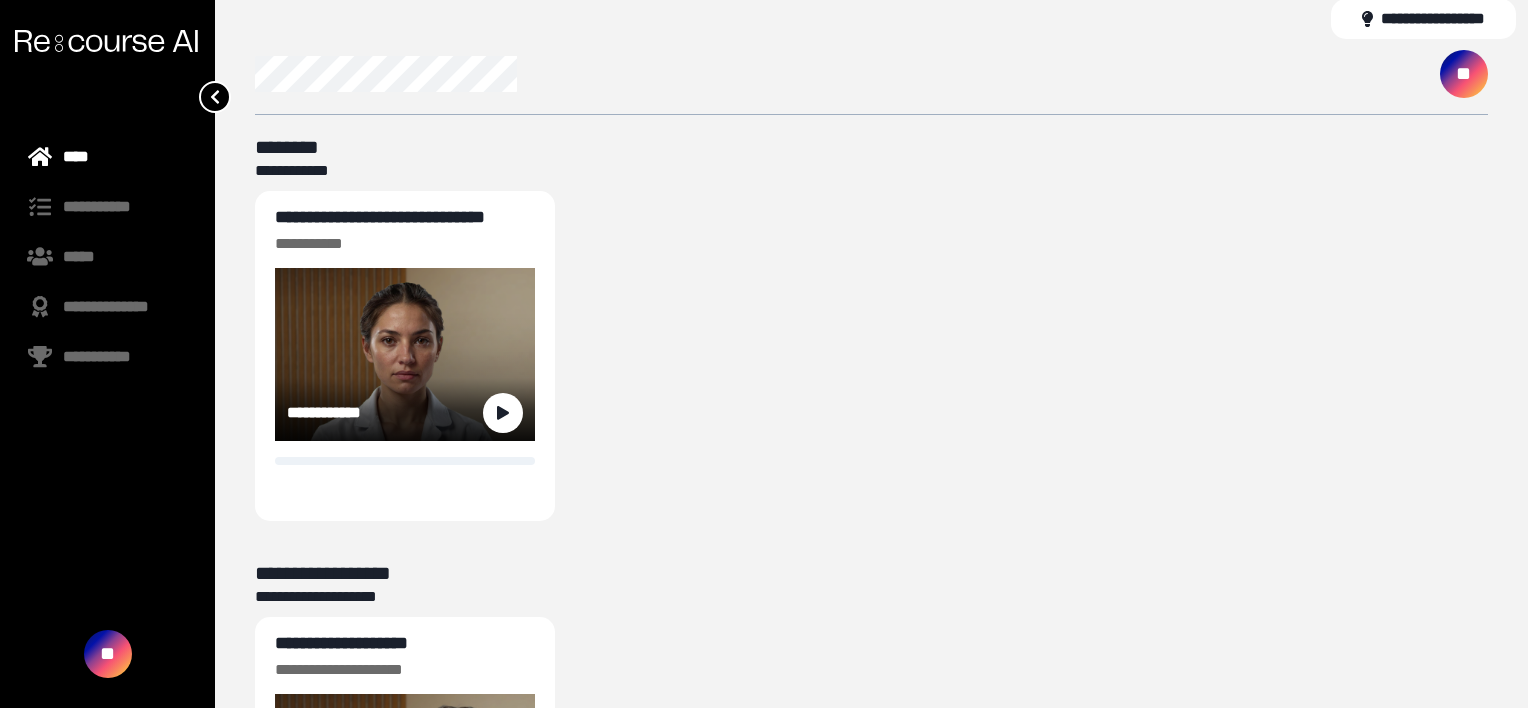 scroll, scrollTop: 0, scrollLeft: 0, axis: both 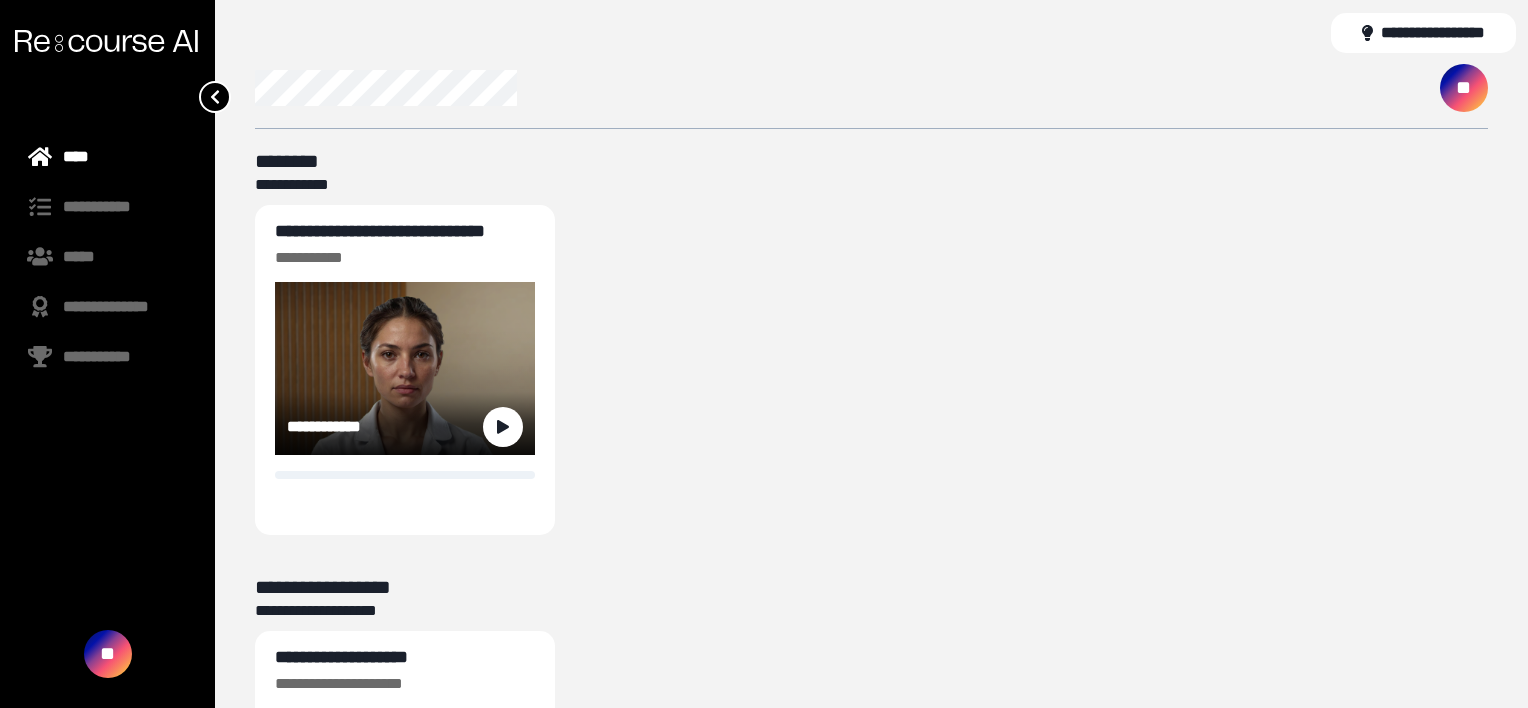 click on "**********" at bounding box center (380, 231) 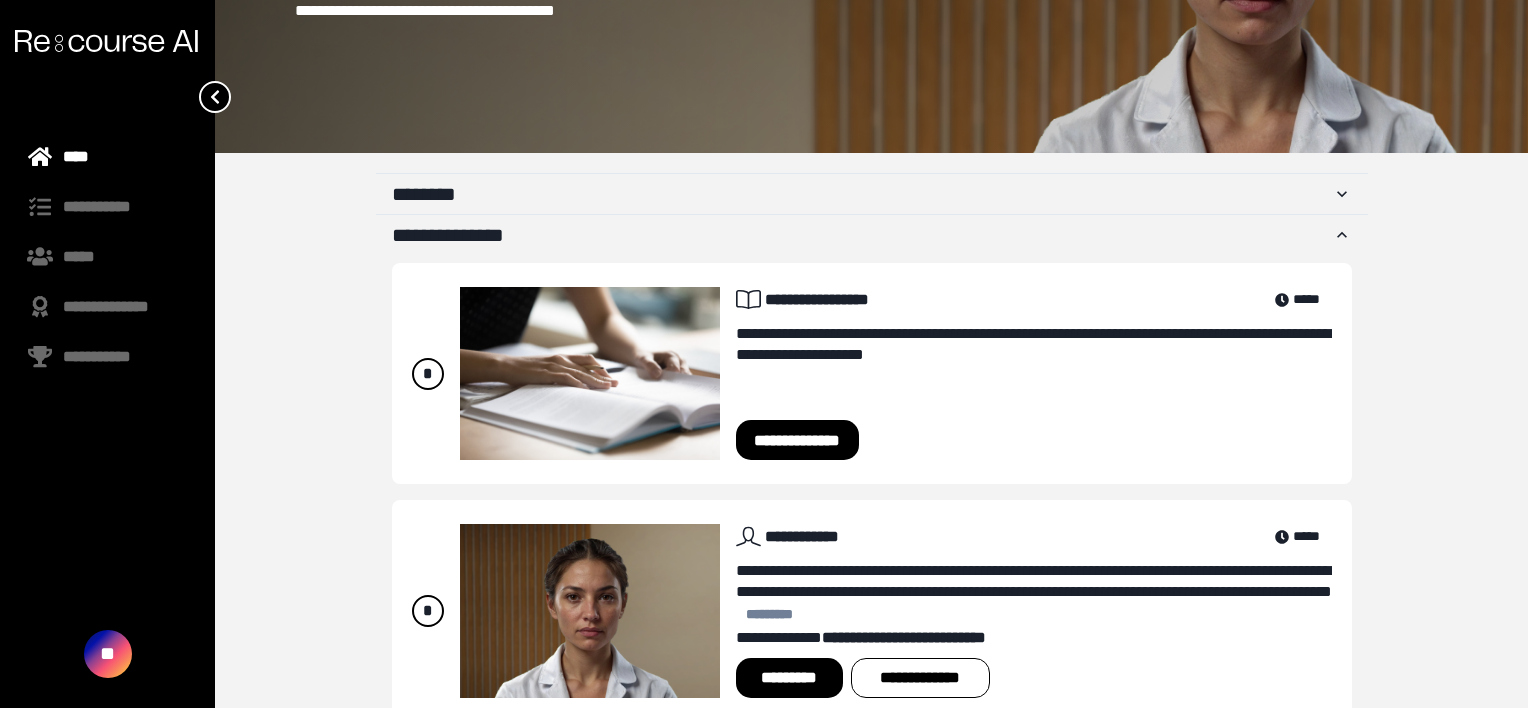 scroll, scrollTop: 286, scrollLeft: 0, axis: vertical 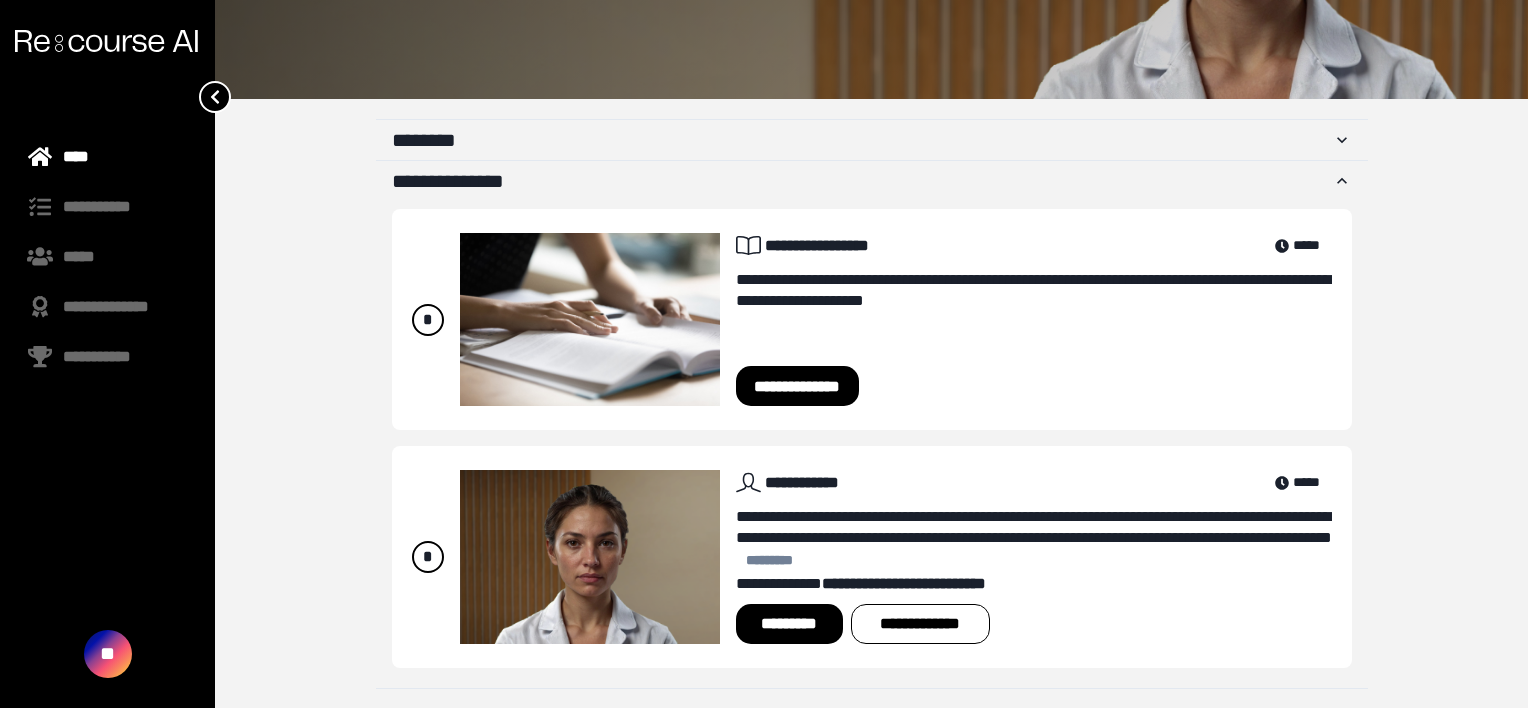 click on "**********" at bounding box center [871, 211] 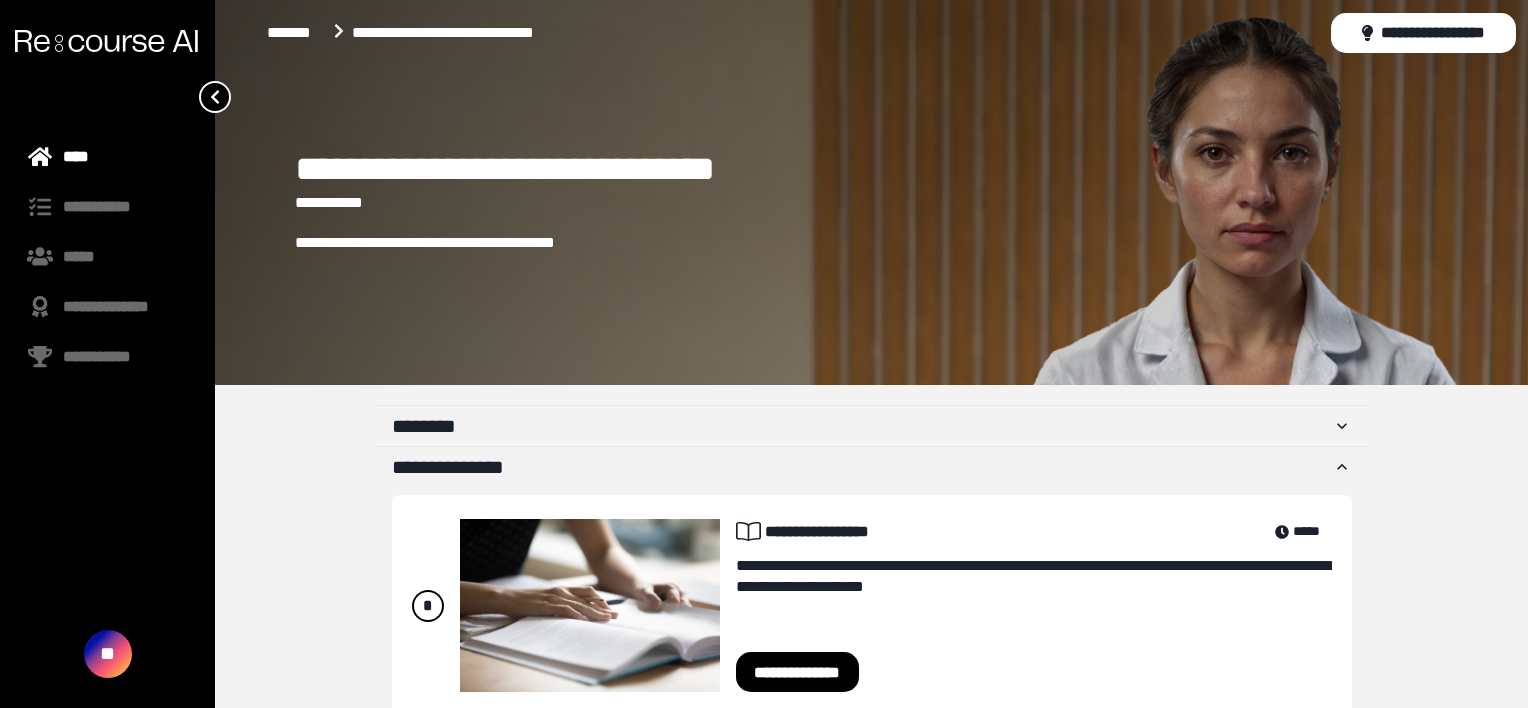 click at bounding box center [107, 41] 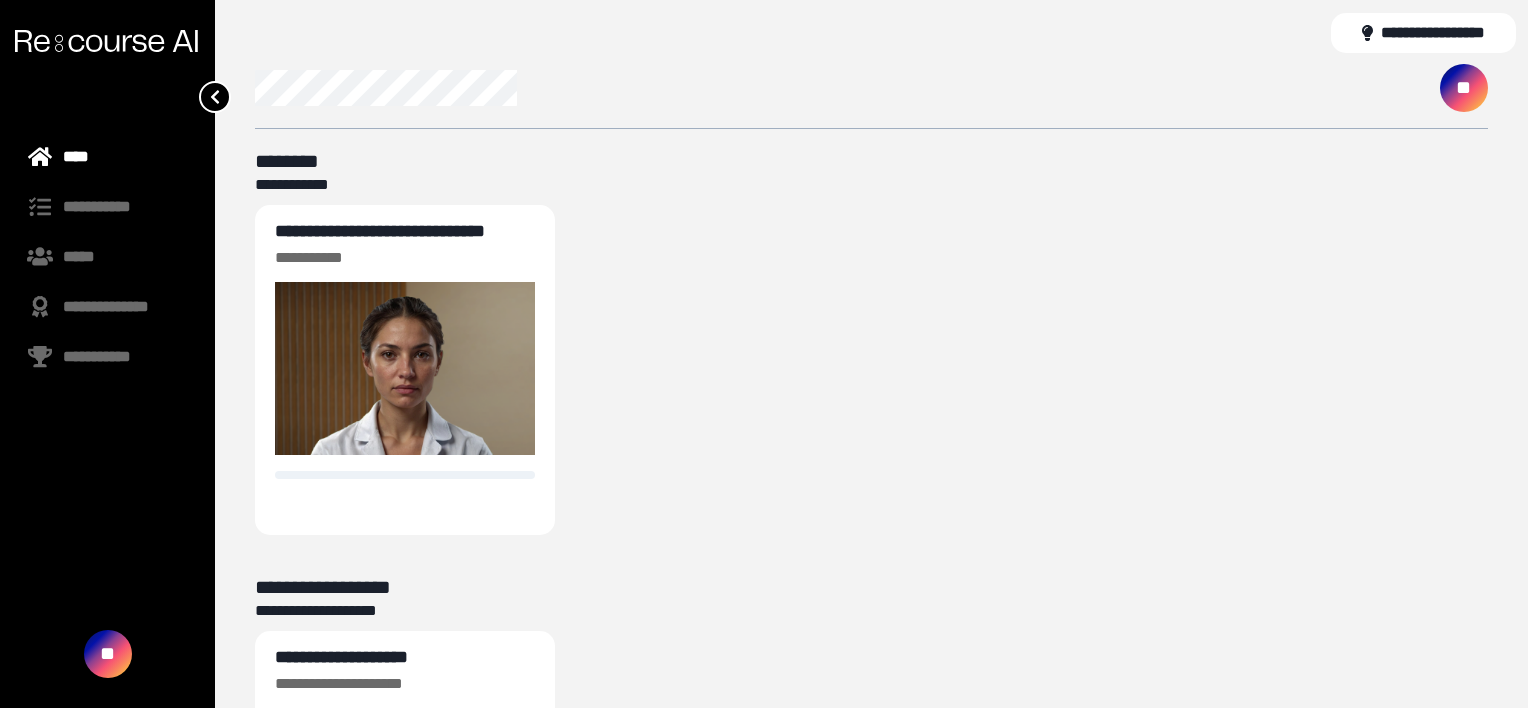 click on "**" at bounding box center (1464, 88) 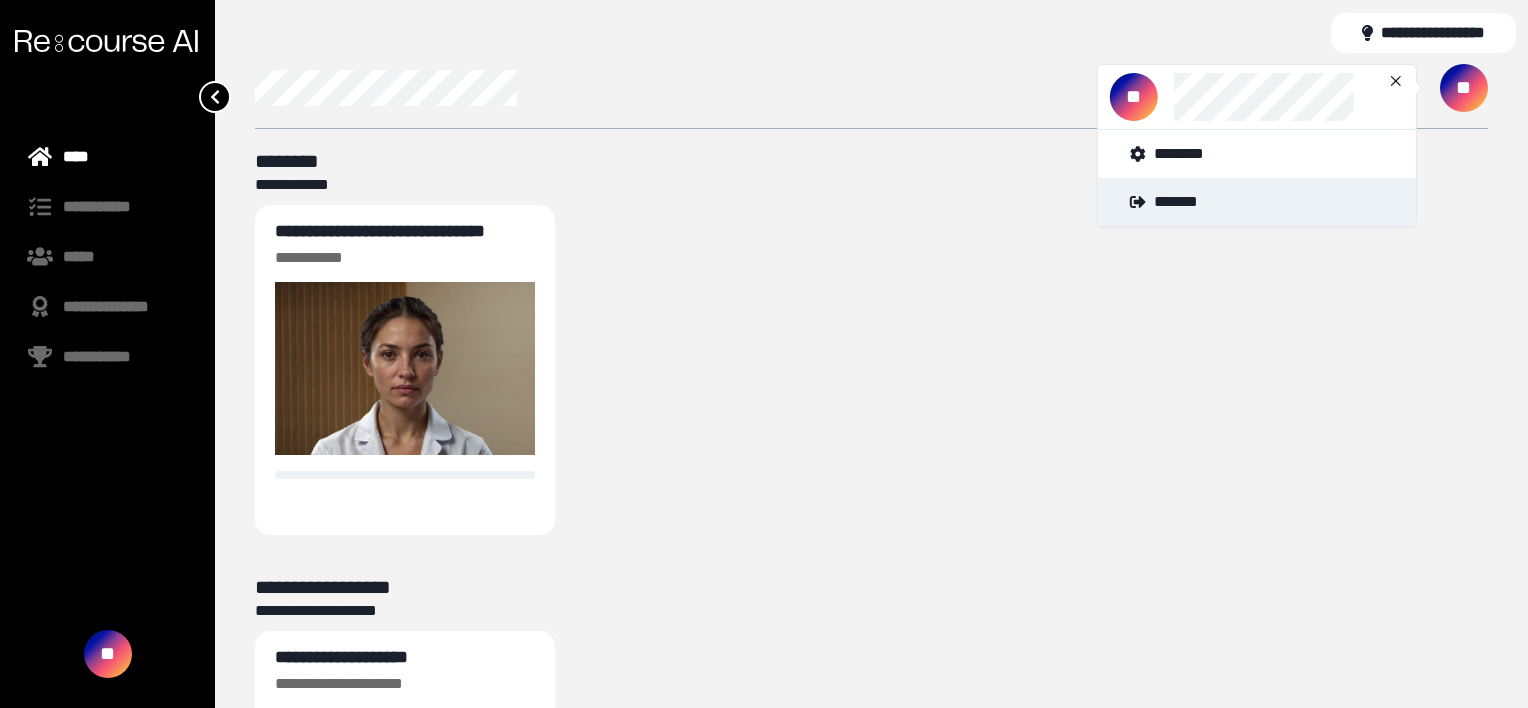click on "*******" at bounding box center [1257, 202] 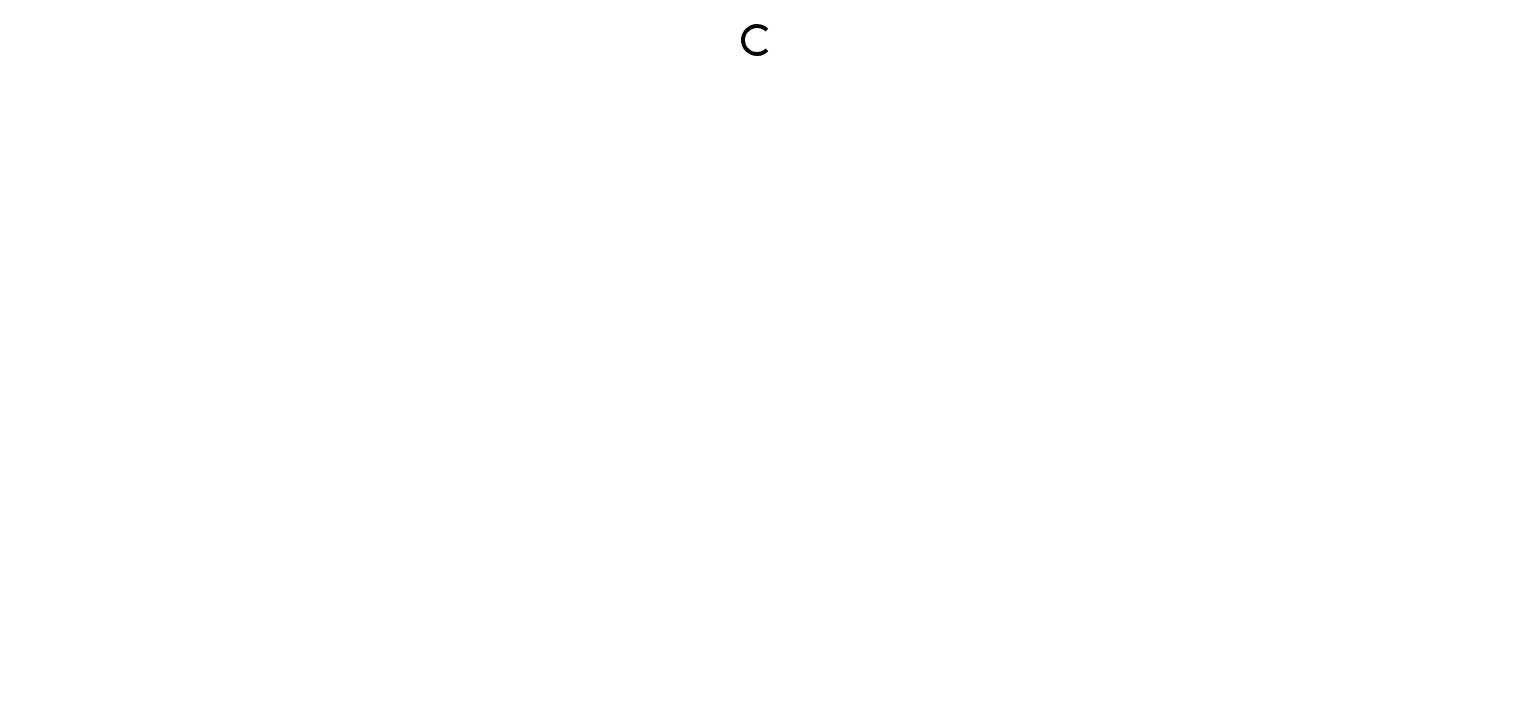 scroll, scrollTop: 0, scrollLeft: 0, axis: both 